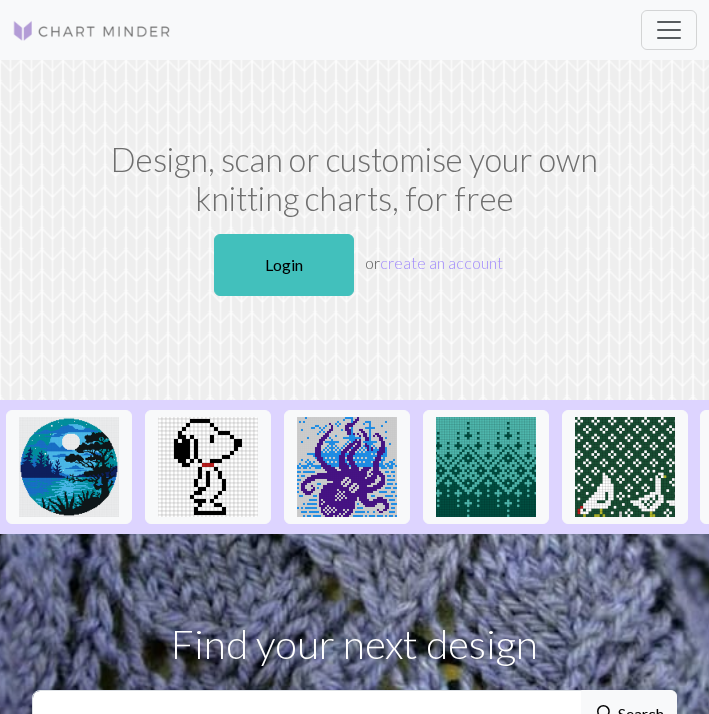 scroll, scrollTop: 0, scrollLeft: 0, axis: both 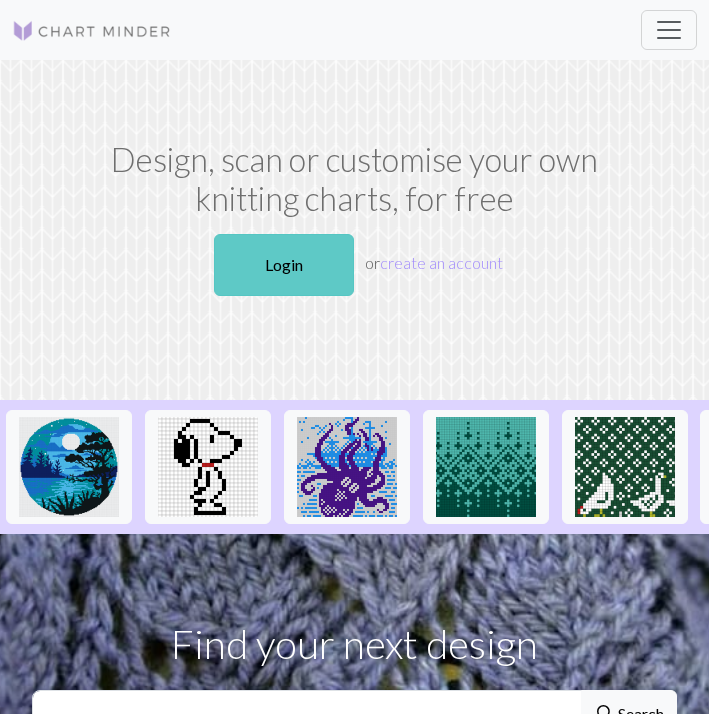 click on "Login" at bounding box center [284, 265] 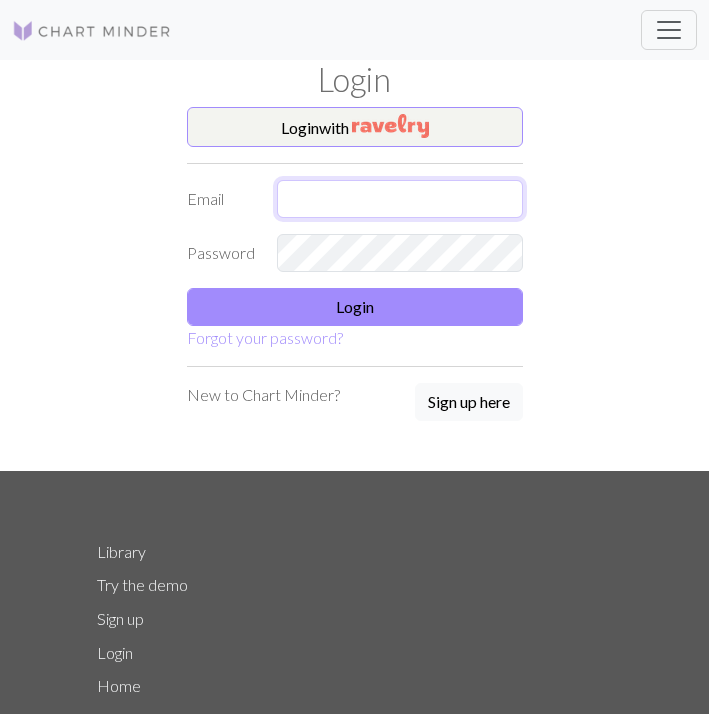 type on "[EMAIL]" 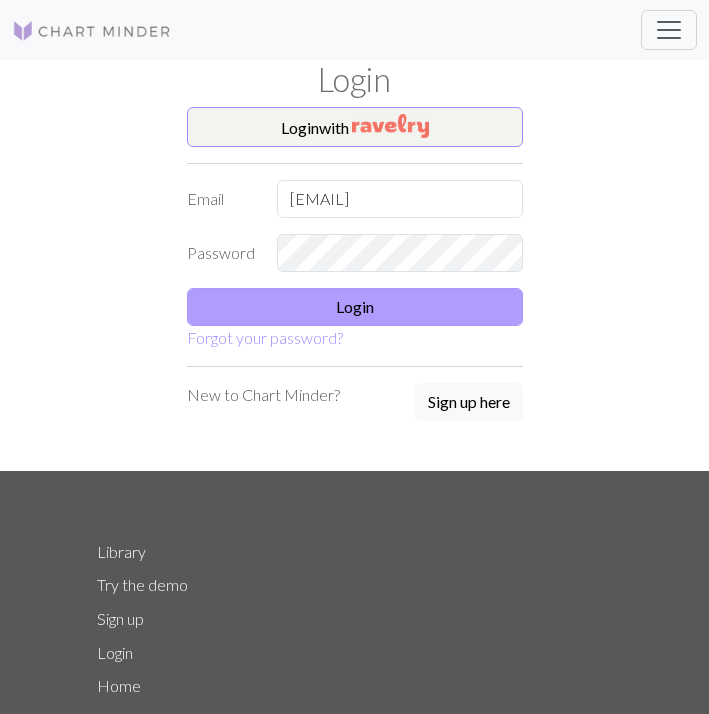 click on "Login" at bounding box center (355, 307) 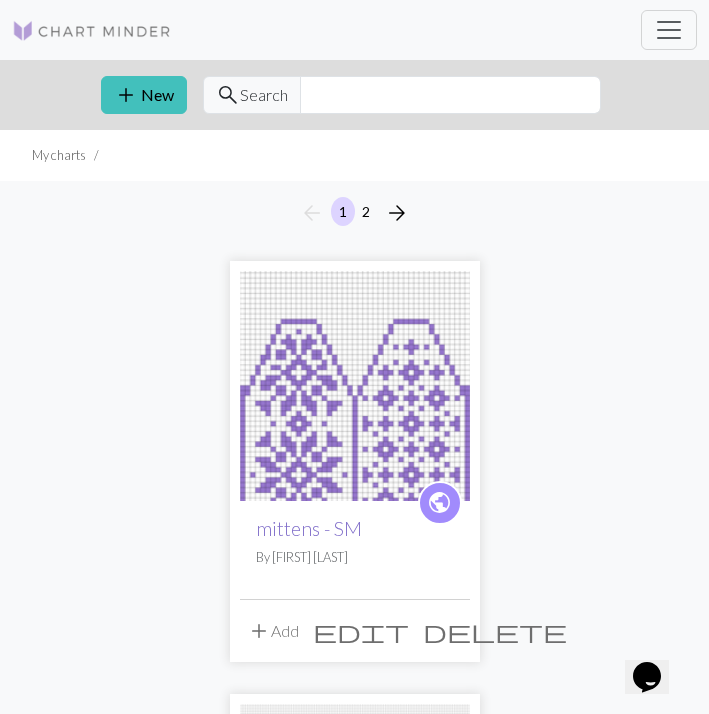 click on "mittens - SM" at bounding box center [309, 528] 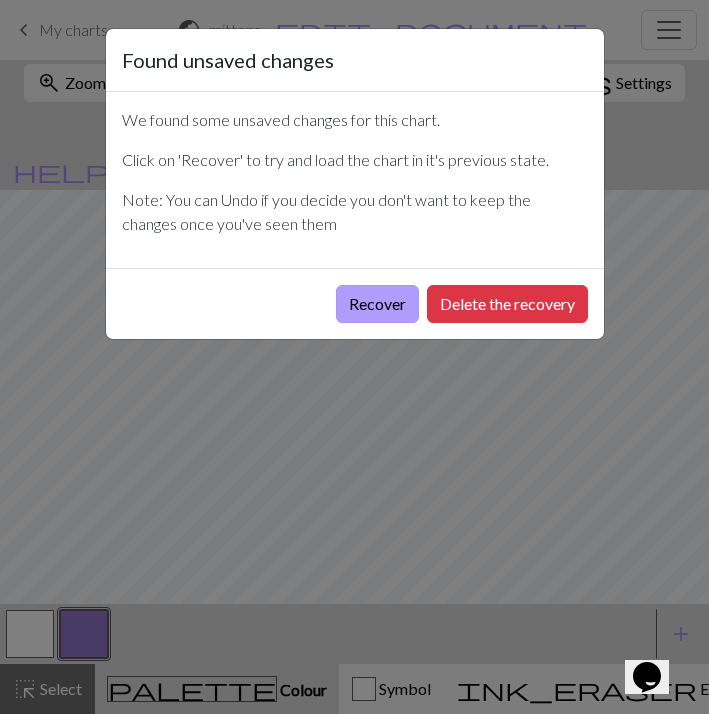 click on "Recover" at bounding box center (377, 304) 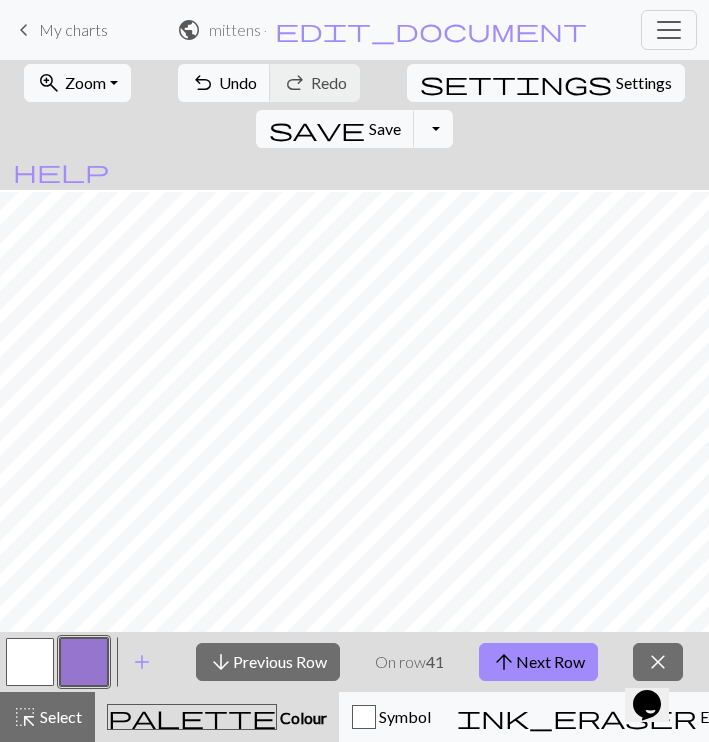 scroll, scrollTop: 764, scrollLeft: 0, axis: vertical 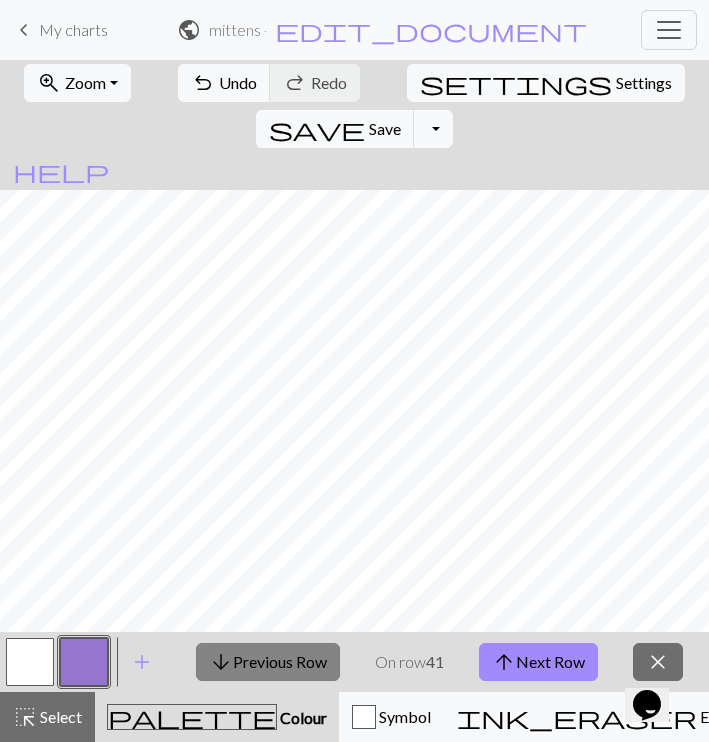 click on "arrow_downward Previous Row" at bounding box center (268, 662) 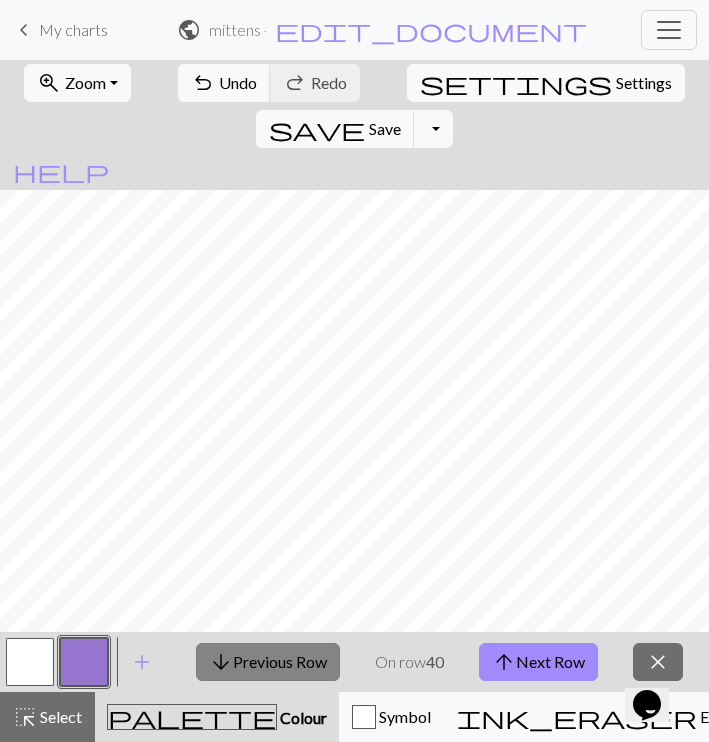 click on "arrow_downward Previous Row" at bounding box center [268, 662] 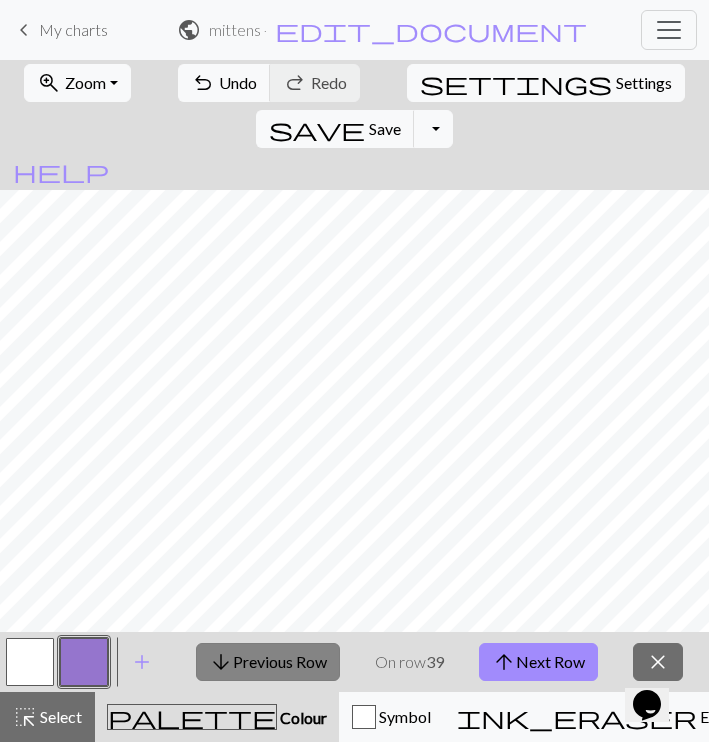 click on "arrow_downward Previous Row" at bounding box center [268, 662] 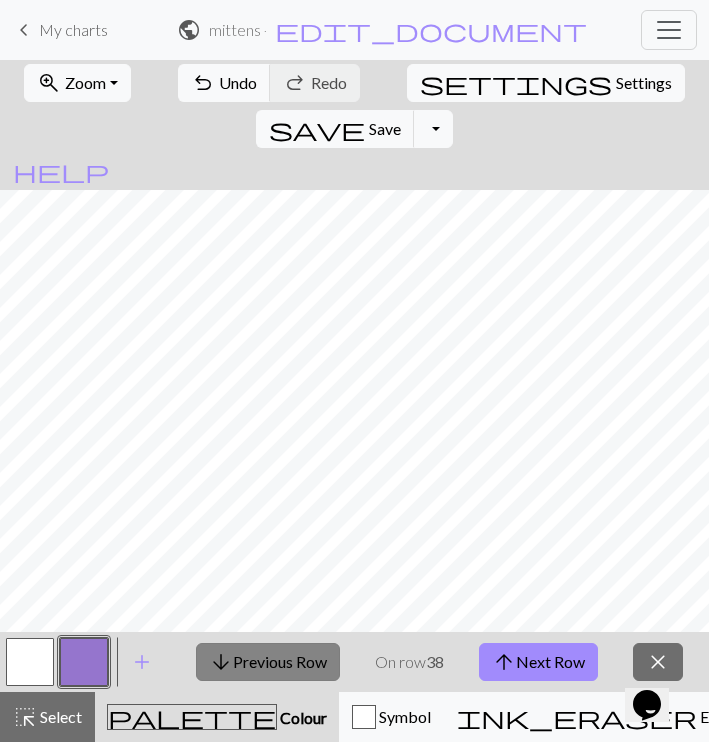 click on "arrow_downward Previous Row" at bounding box center (268, 662) 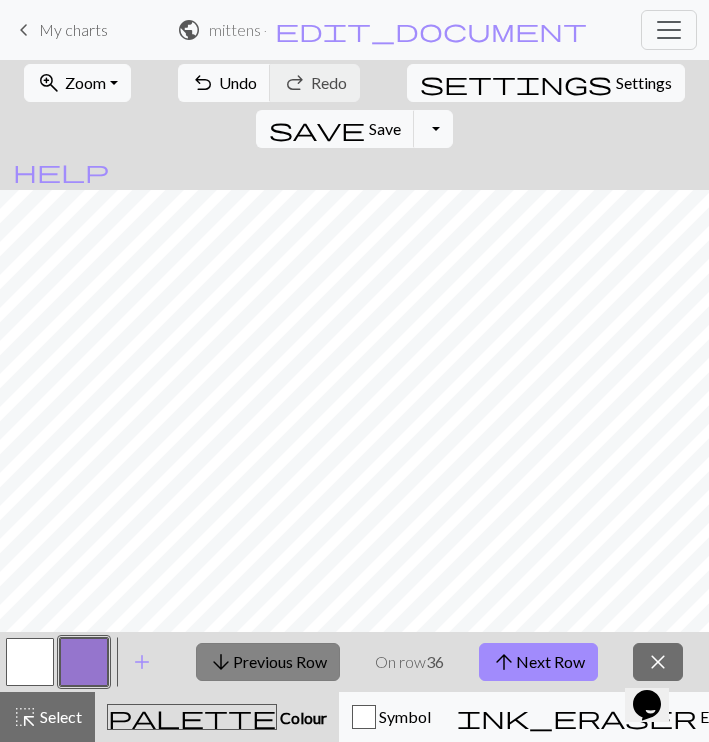 click on "arrow_downward Previous Row" at bounding box center [268, 662] 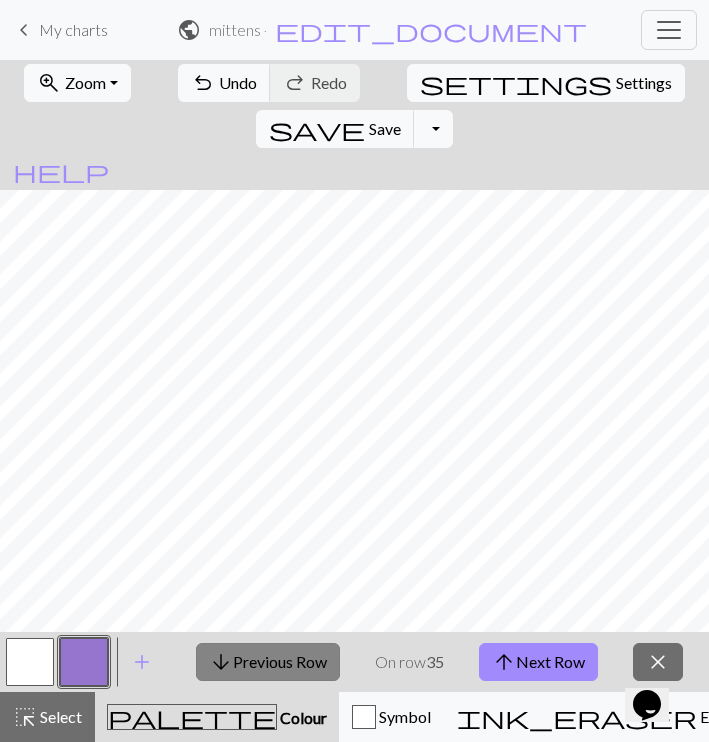 click on "arrow_downward Previous Row" at bounding box center [268, 662] 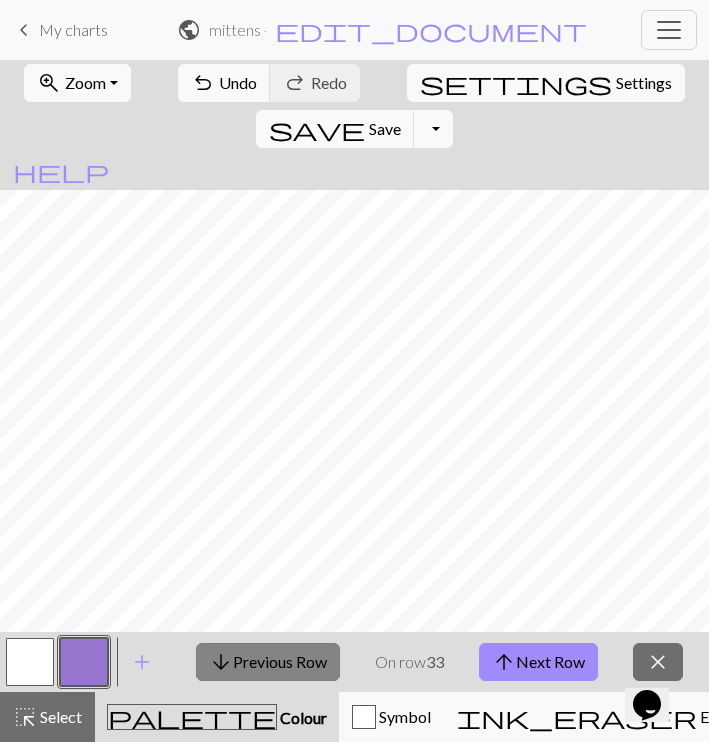 click on "arrow_downward Previous Row" at bounding box center (268, 662) 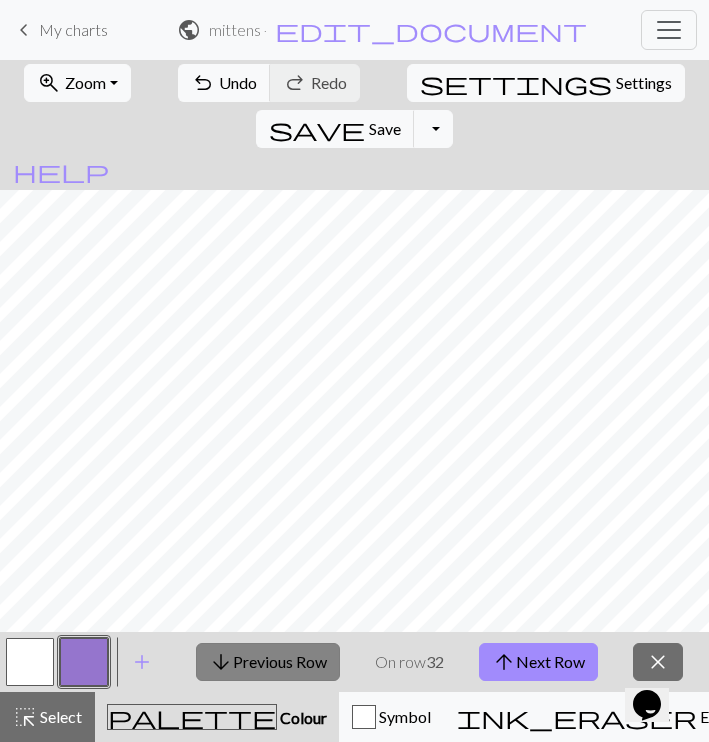 click on "arrow_downward Previous Row" at bounding box center [268, 662] 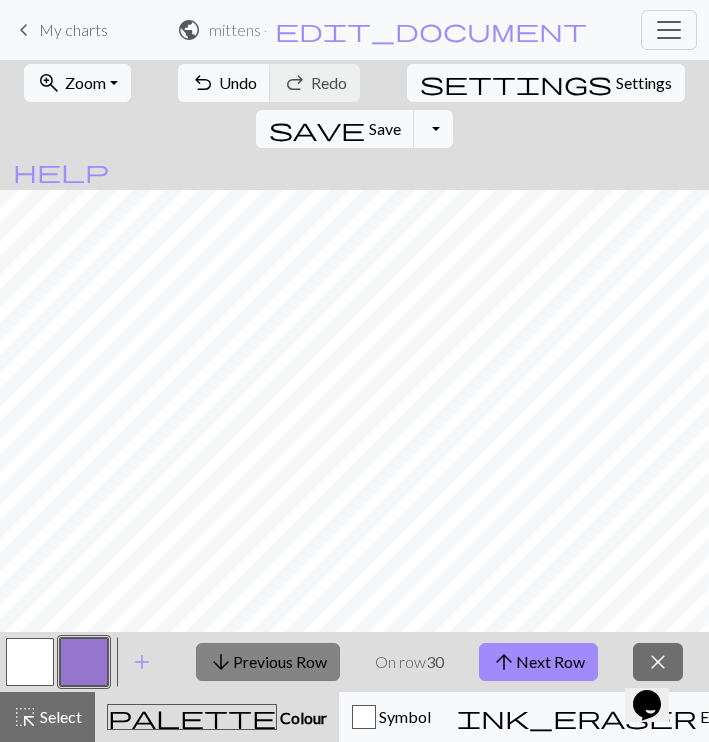 click on "arrow_downward Previous Row" at bounding box center (268, 662) 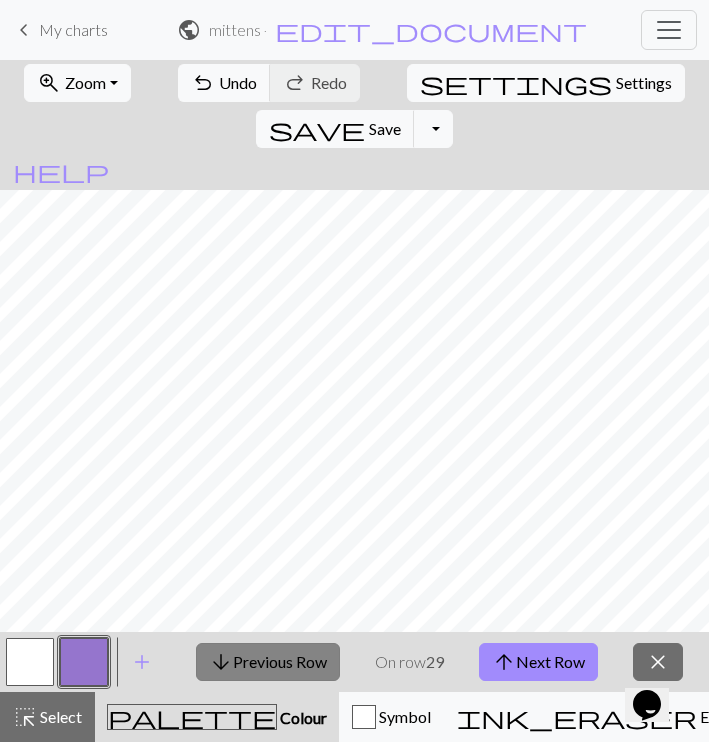 click on "arrow_downward Previous Row" at bounding box center (268, 662) 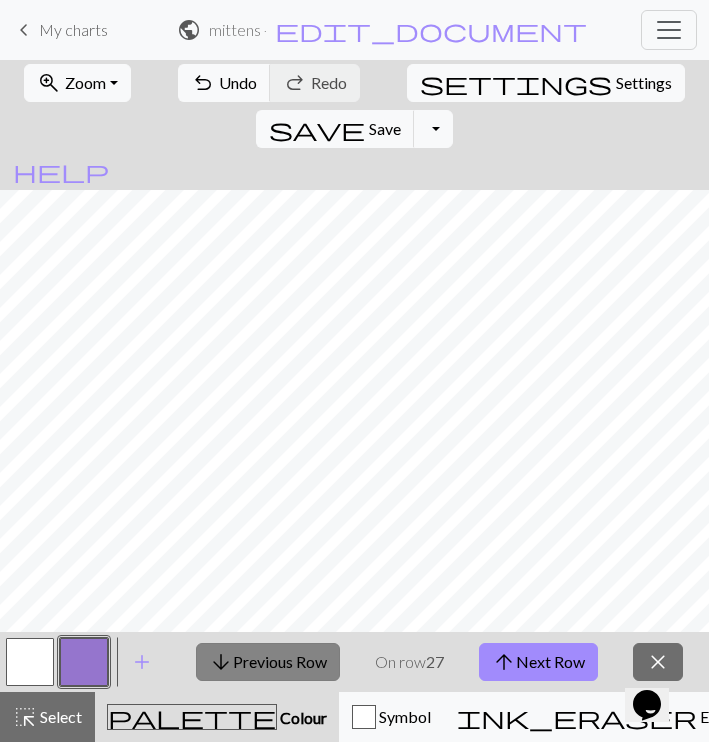 click on "arrow_downward Previous Row" at bounding box center [268, 662] 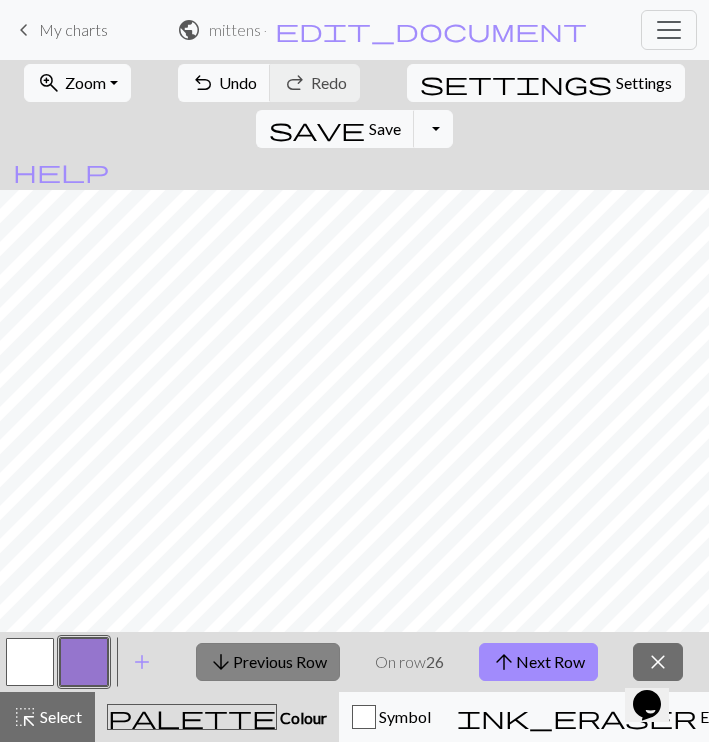 click on "arrow_downward Previous Row" at bounding box center (268, 662) 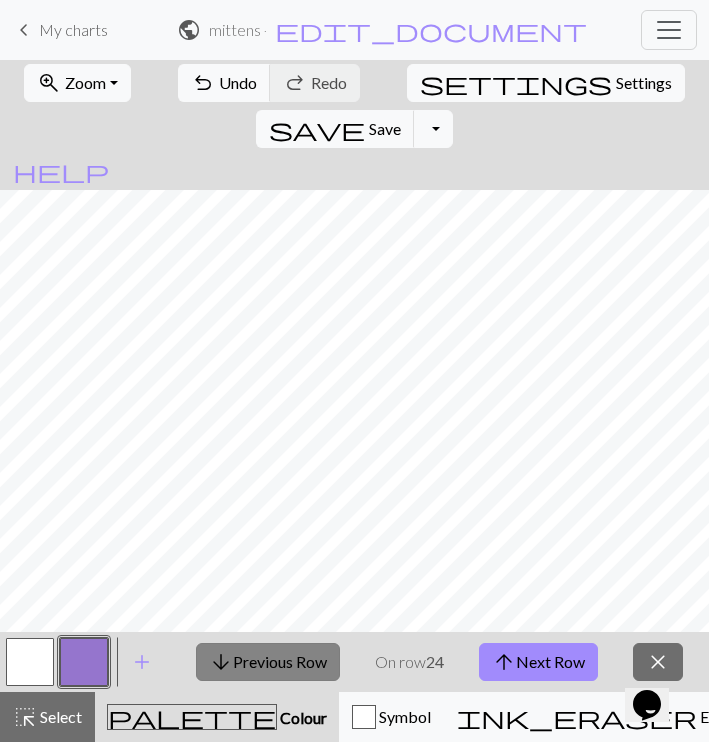 click on "arrow_downward Previous Row" at bounding box center [268, 662] 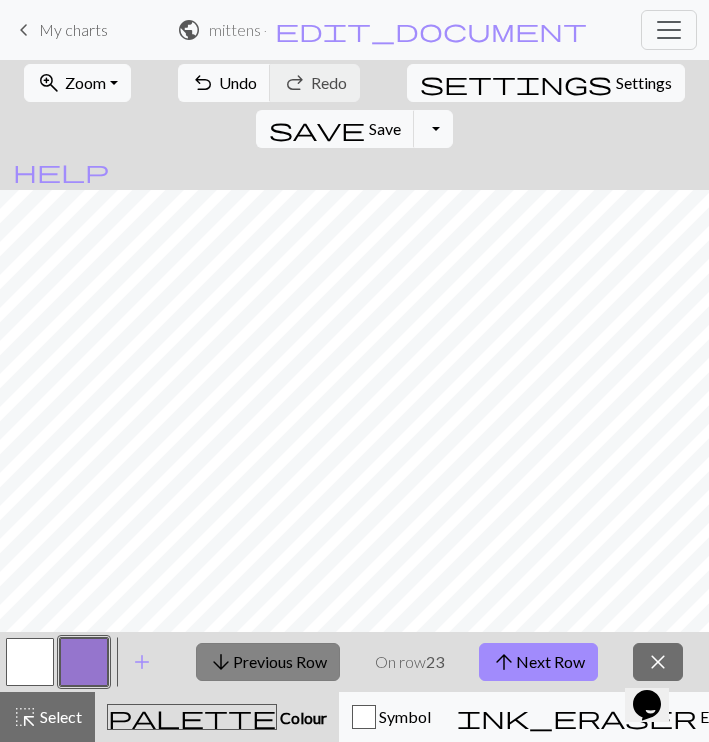 click on "arrow_downward Previous Row" at bounding box center [268, 662] 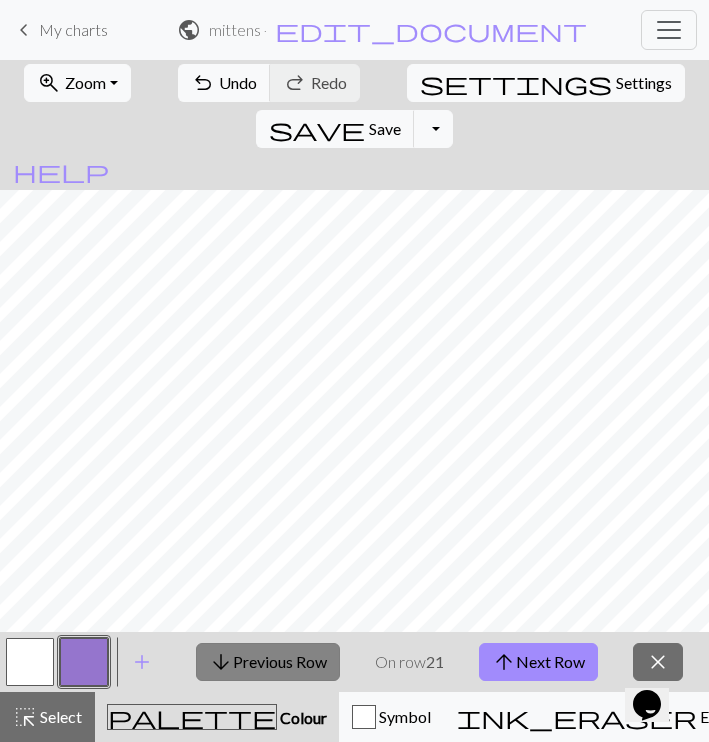 click on "arrow_downward Previous Row" at bounding box center (268, 662) 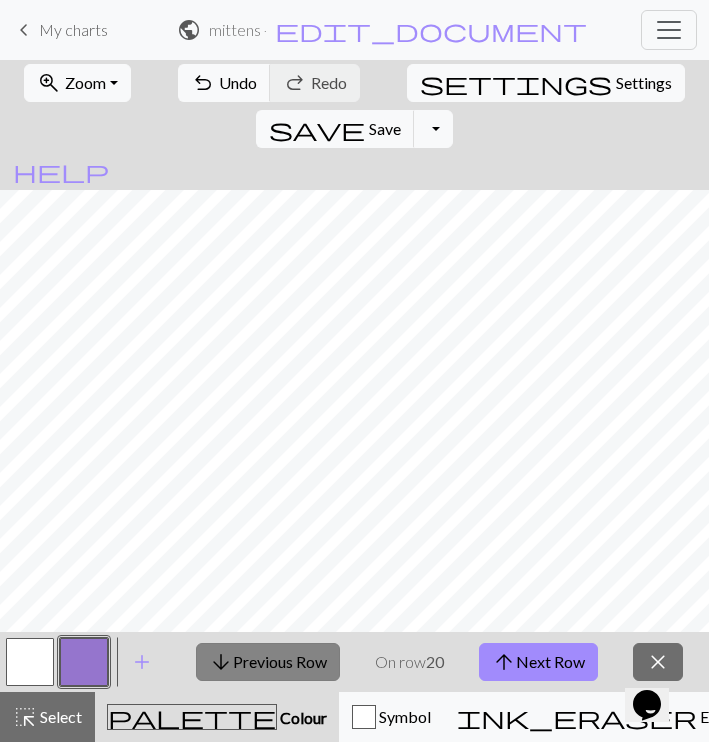click on "arrow_downward Previous Row" at bounding box center (268, 662) 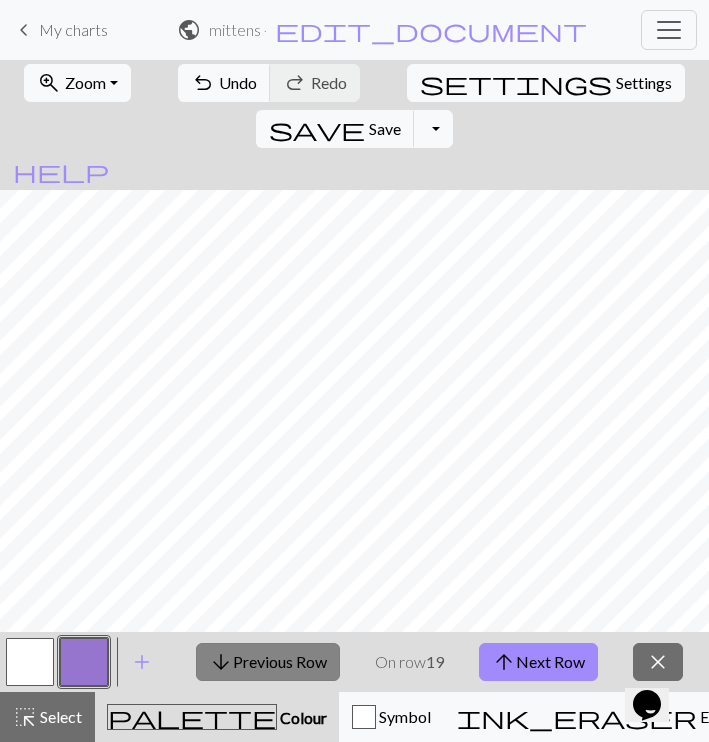 click on "arrow_downward Previous Row" at bounding box center (268, 662) 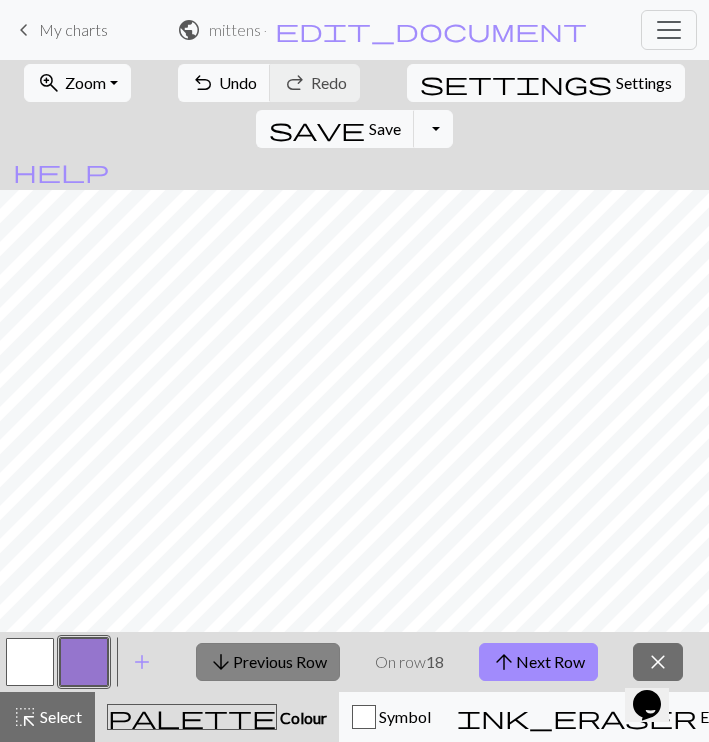 click on "arrow_downward Previous Row" at bounding box center [268, 662] 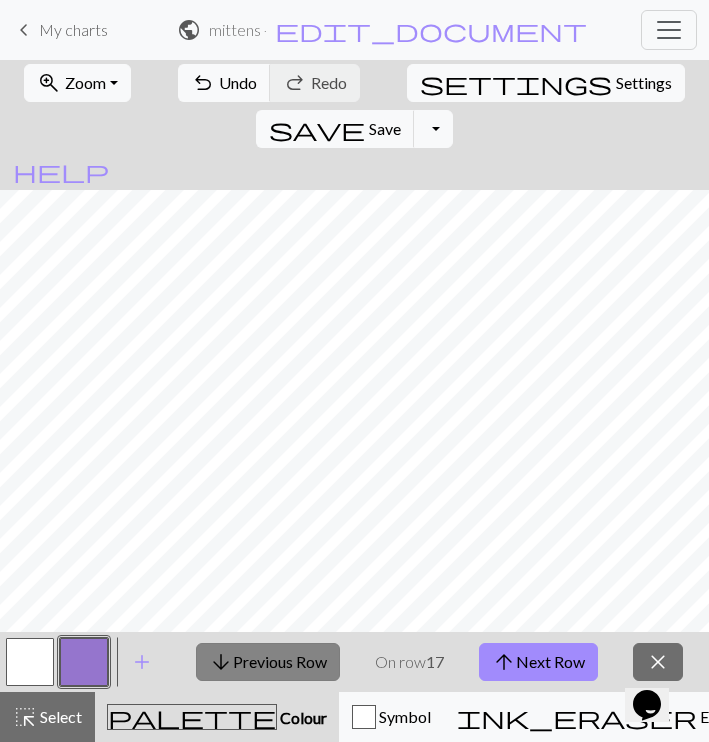 click on "arrow_downward Previous Row" at bounding box center (268, 662) 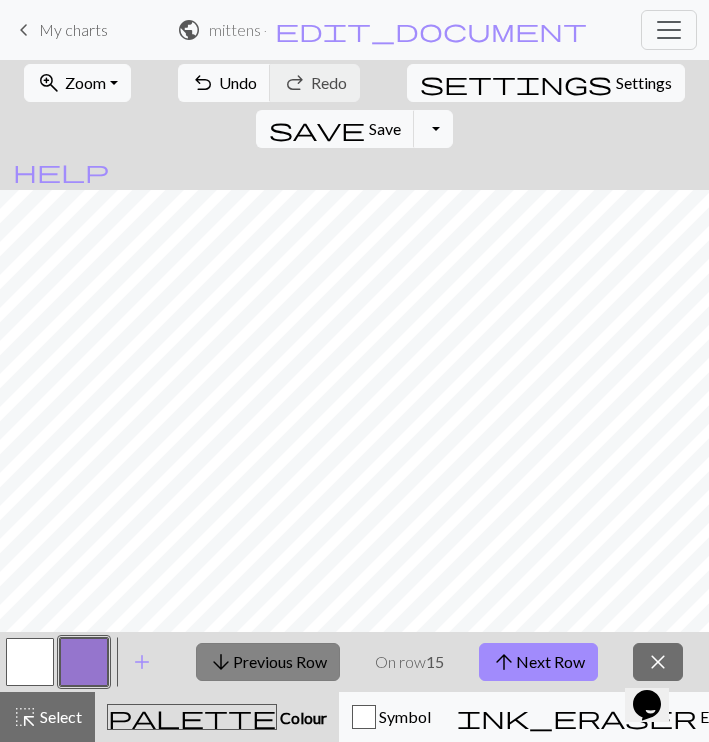 click on "arrow_downward Previous Row" at bounding box center [268, 662] 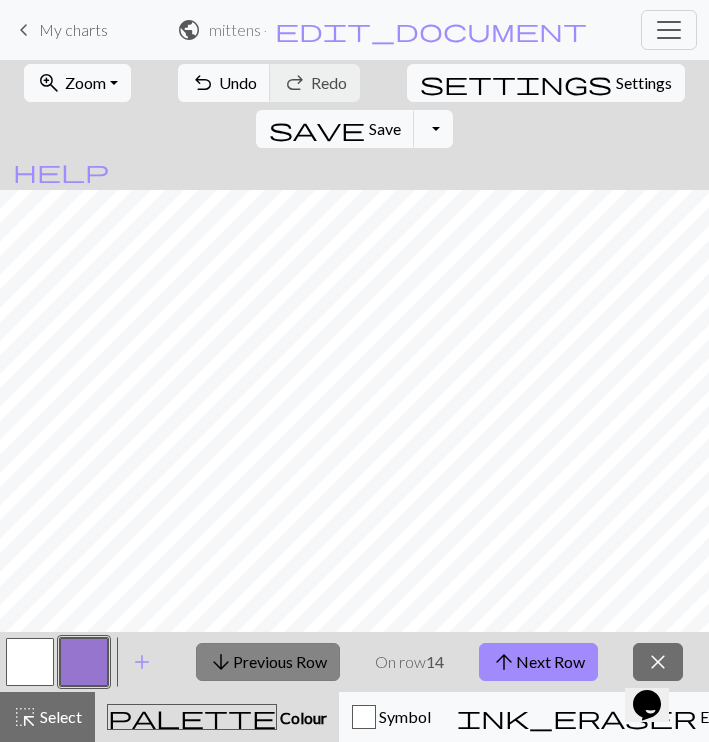 click on "arrow_downward Previous Row" at bounding box center [268, 662] 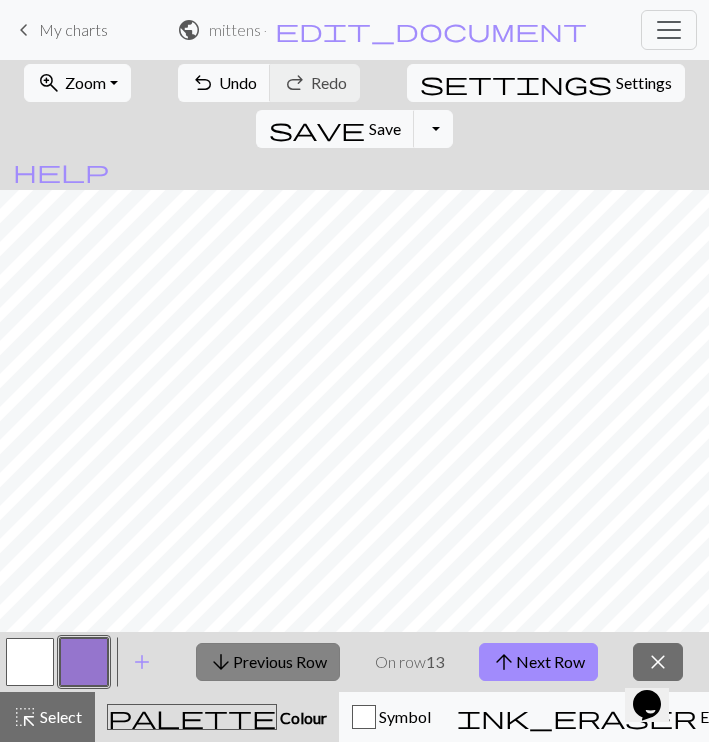 click on "arrow_downward Previous Row" at bounding box center [268, 662] 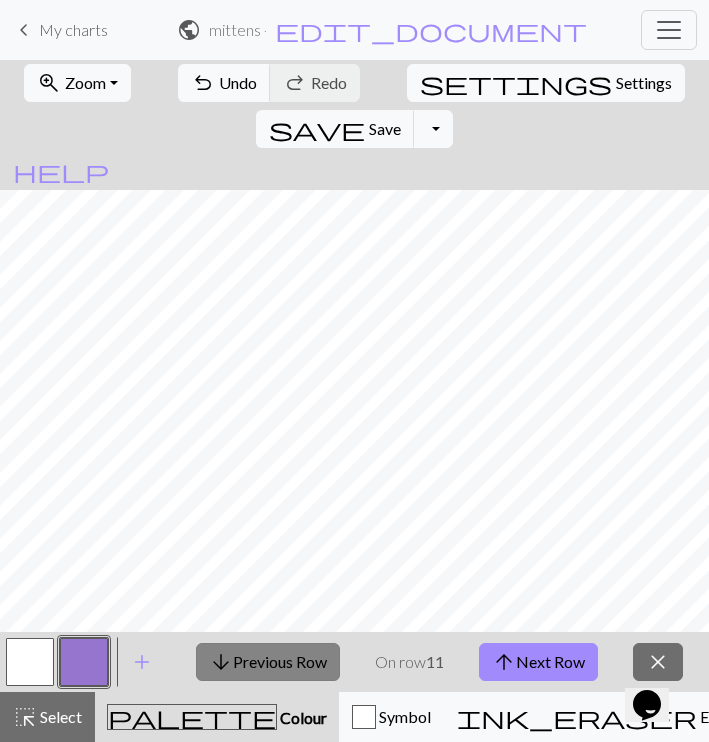 click on "arrow_downward Previous Row" at bounding box center [268, 662] 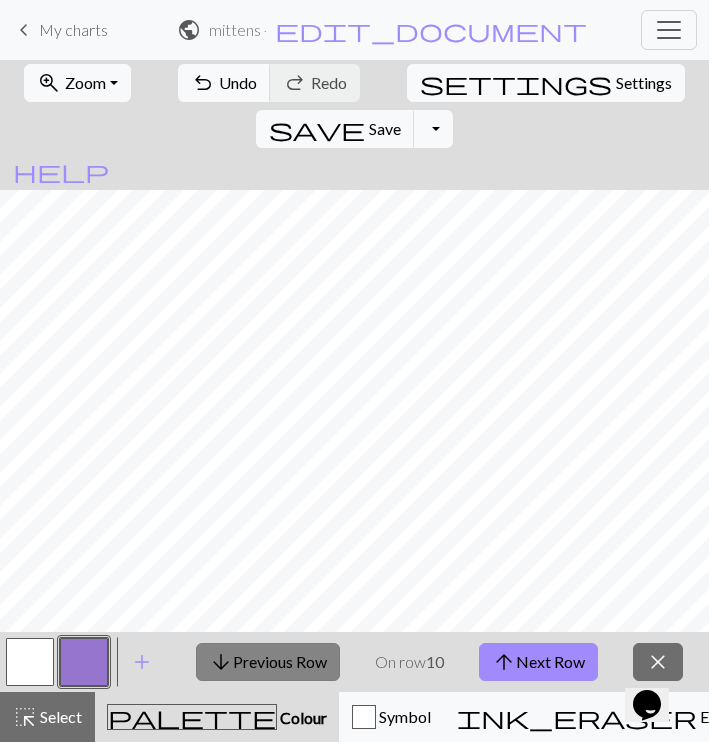 click on "arrow_downward Previous Row" at bounding box center [268, 662] 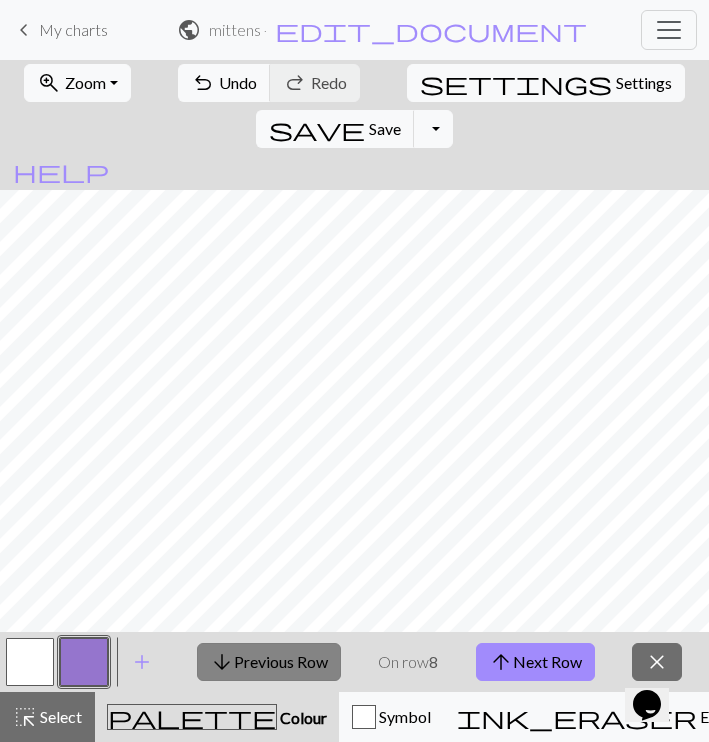 click on "arrow_downward Previous Row" at bounding box center [269, 662] 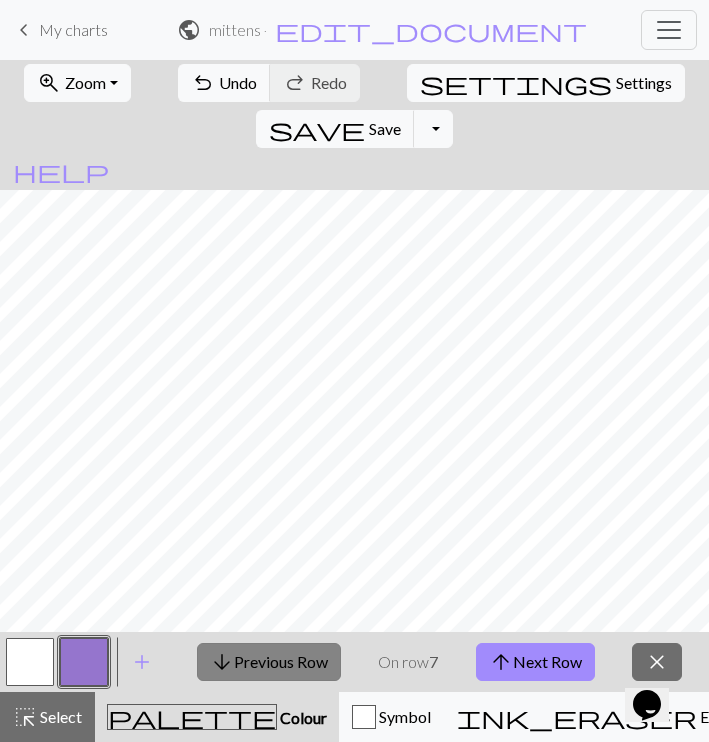 click on "arrow_downward Previous Row" at bounding box center (269, 662) 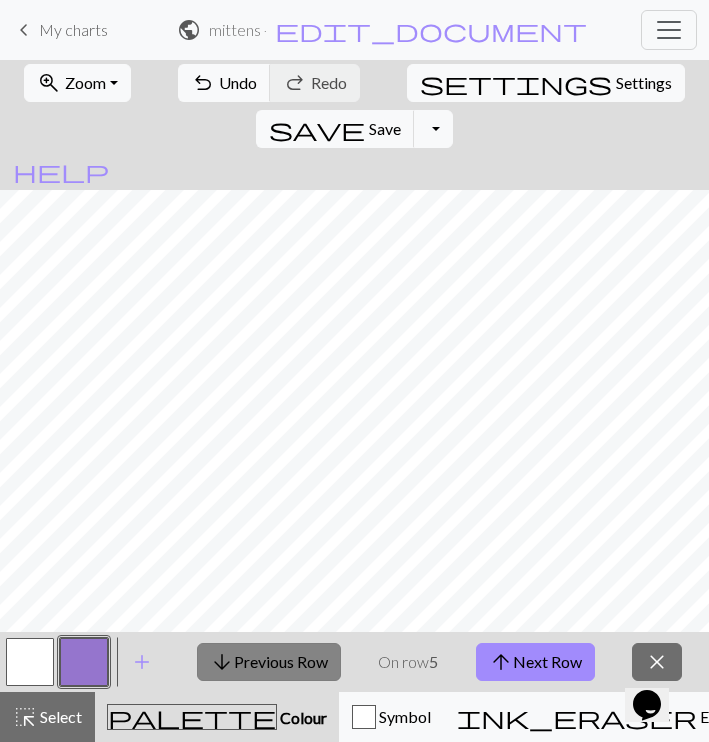 click on "arrow_downward Previous Row" at bounding box center [269, 662] 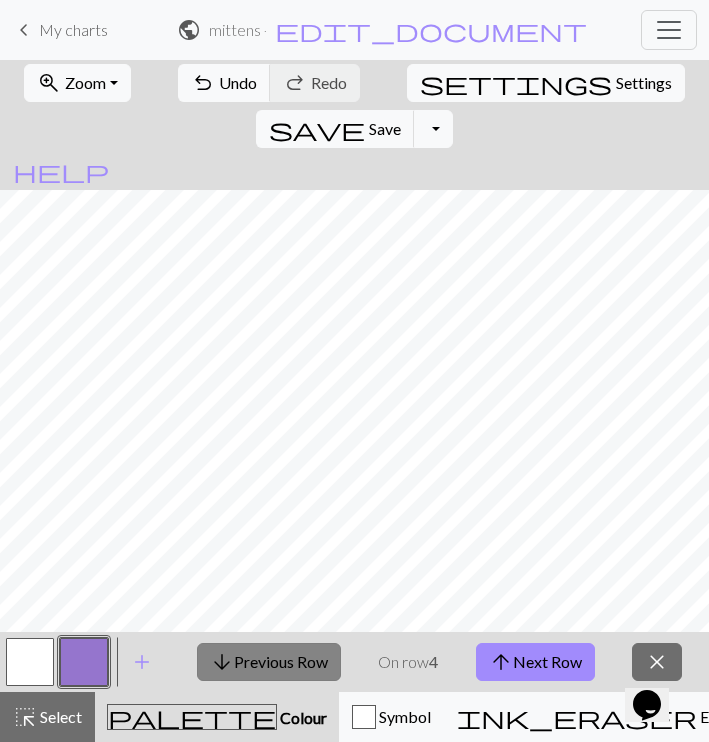 click on "arrow_downward Previous Row" at bounding box center (269, 662) 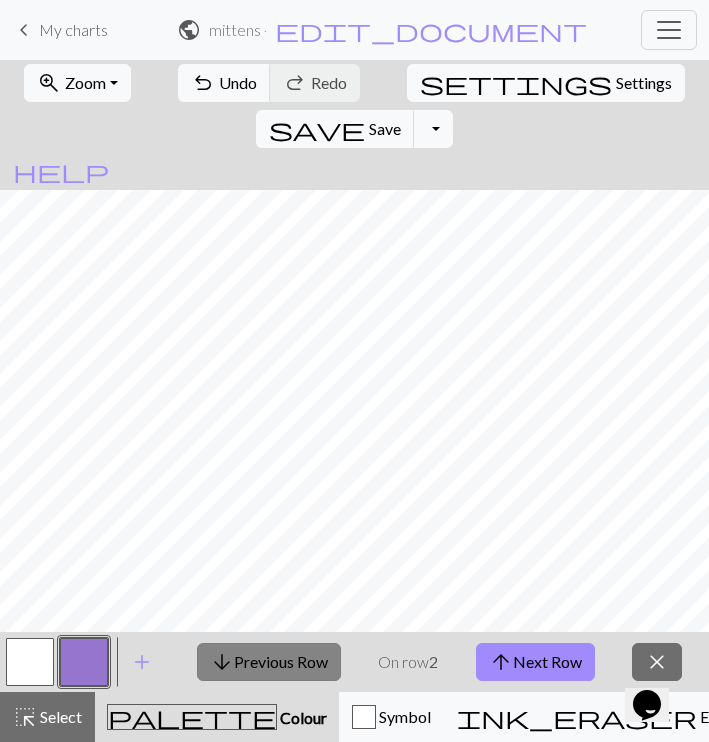 click on "arrow_downward Previous Row" at bounding box center (269, 662) 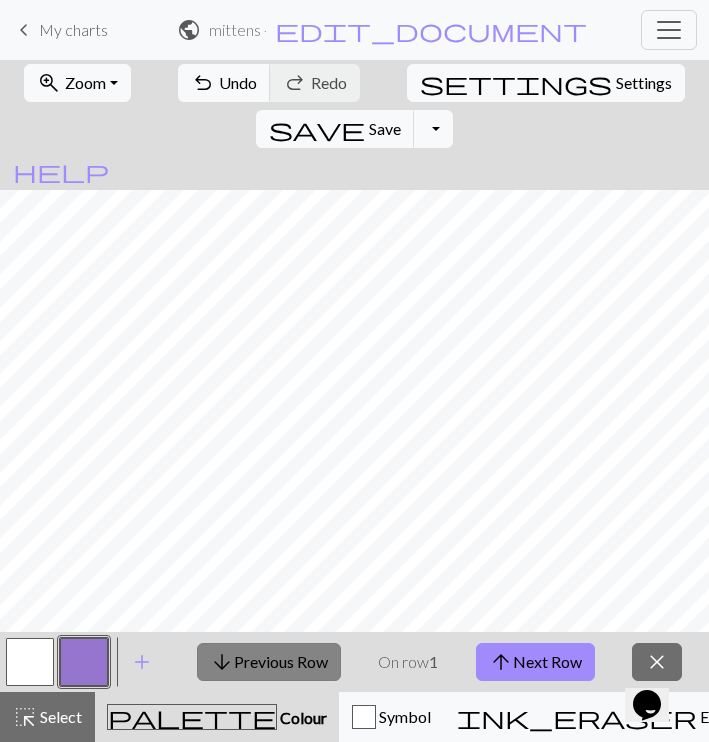 click on "arrow_downward Previous Row" at bounding box center (269, 662) 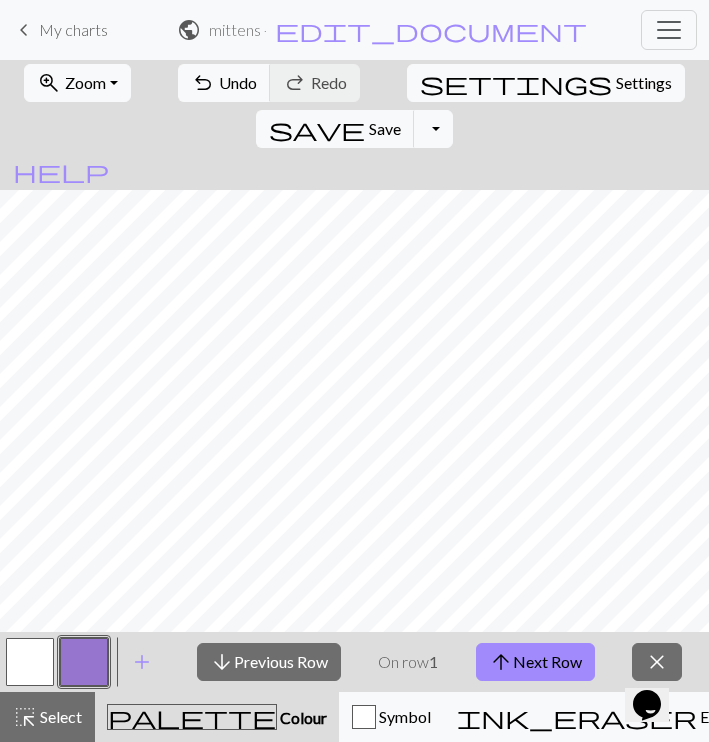 scroll, scrollTop: 764, scrollLeft: 594, axis: both 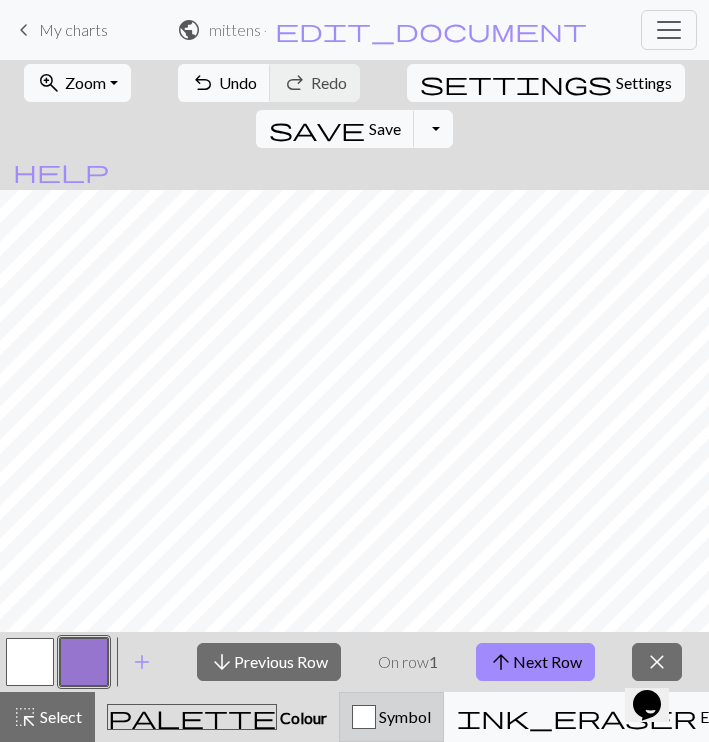 click on "Symbol" at bounding box center [403, 716] 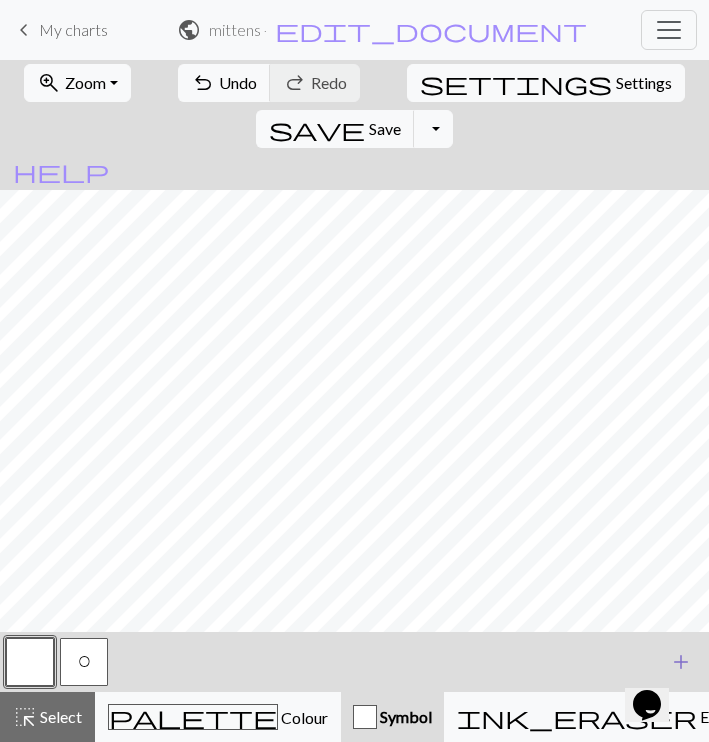 click on "add" at bounding box center [681, 662] 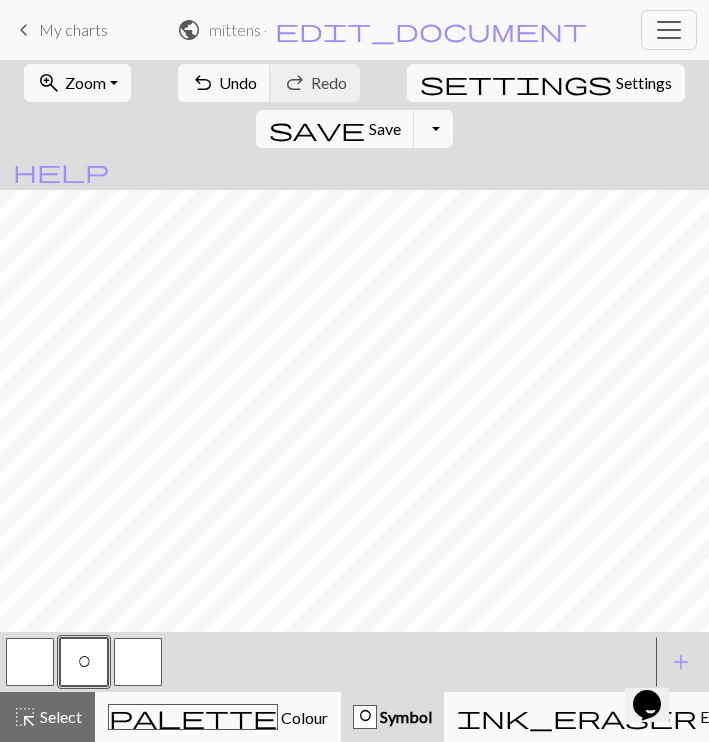 click at bounding box center (138, 662) 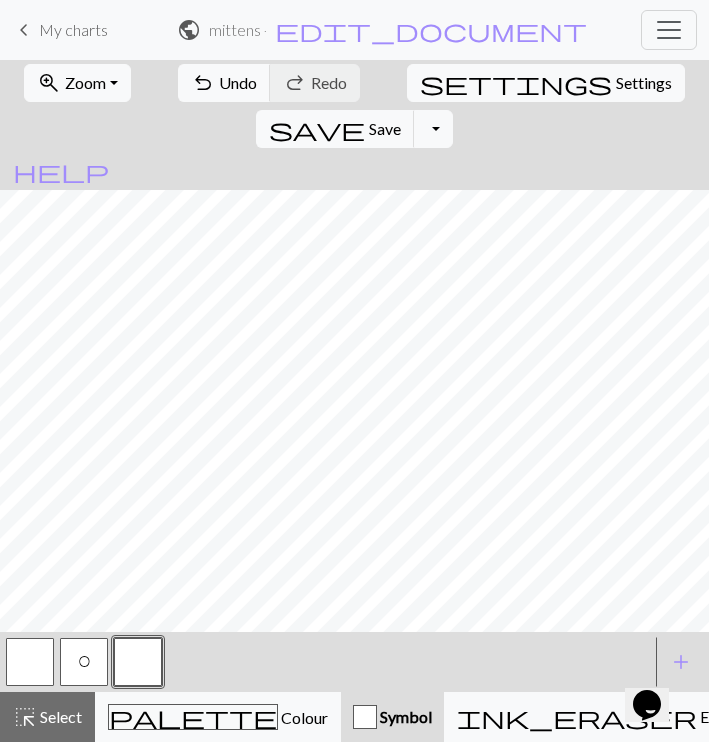 click at bounding box center (138, 662) 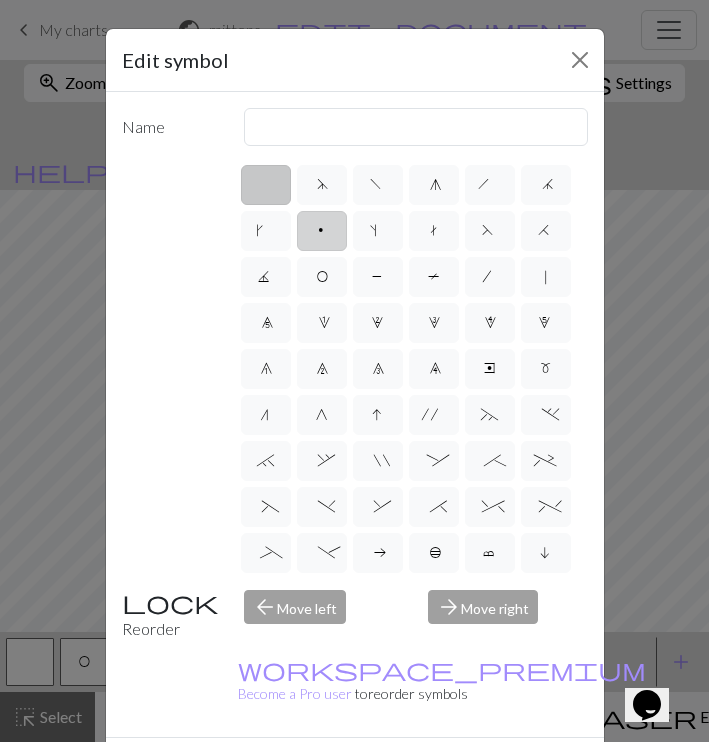 click on "p" at bounding box center [322, 231] 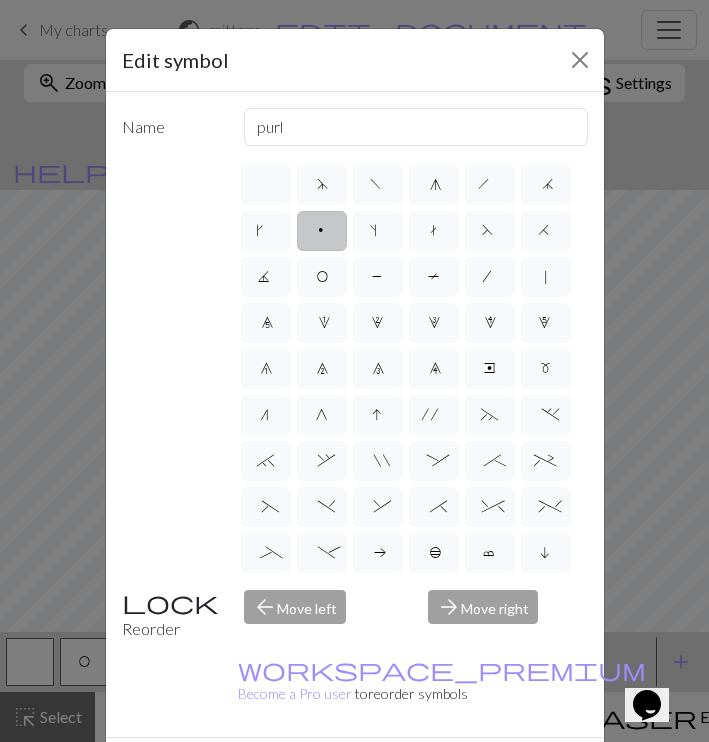 click on "Done" at bounding box center (475, 773) 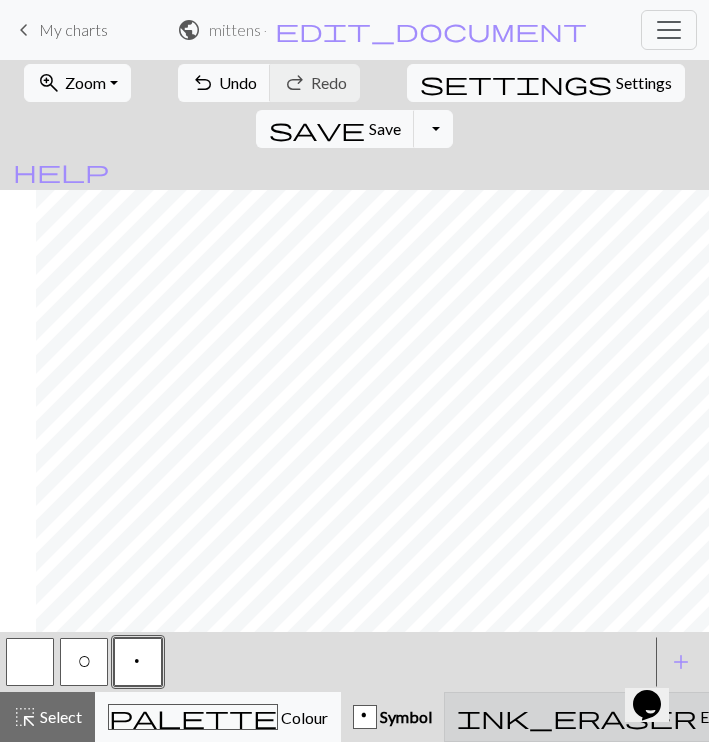 scroll, scrollTop: 718, scrollLeft: 591, axis: both 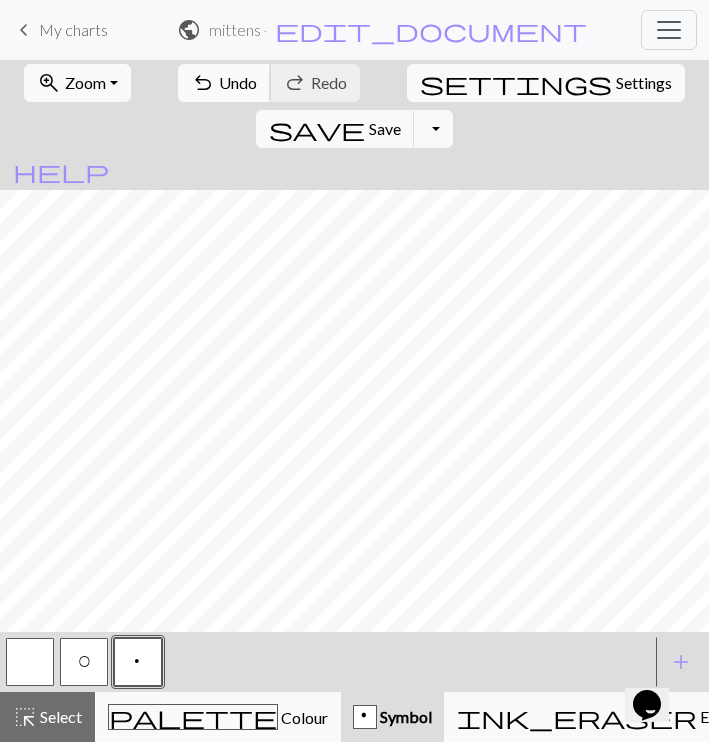 click on "Undo" at bounding box center [238, 82] 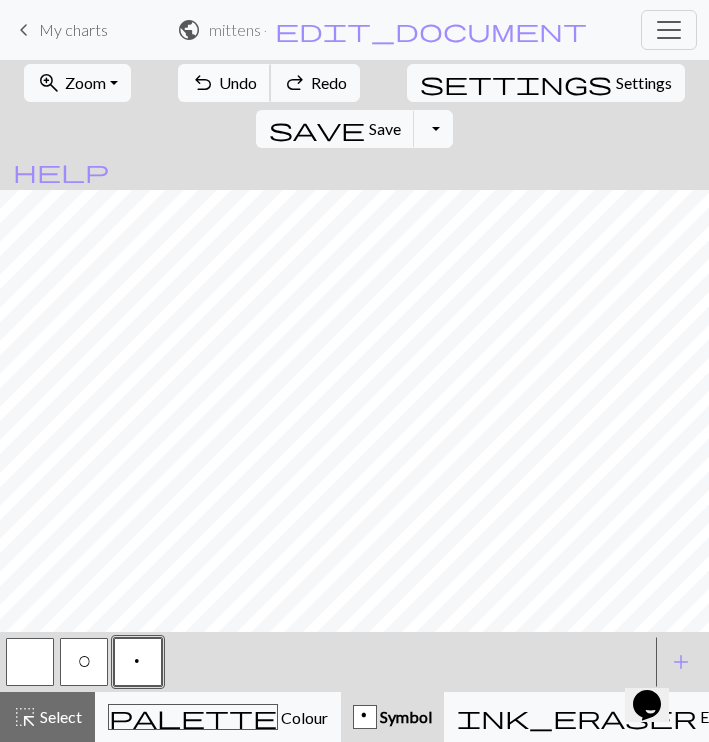 click on "Undo" at bounding box center [238, 82] 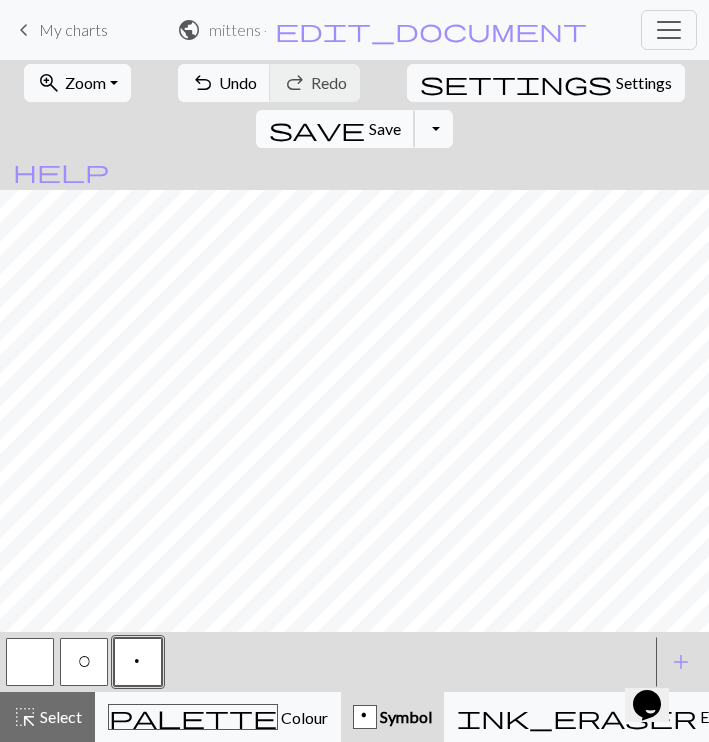 click on "save" at bounding box center (317, 129) 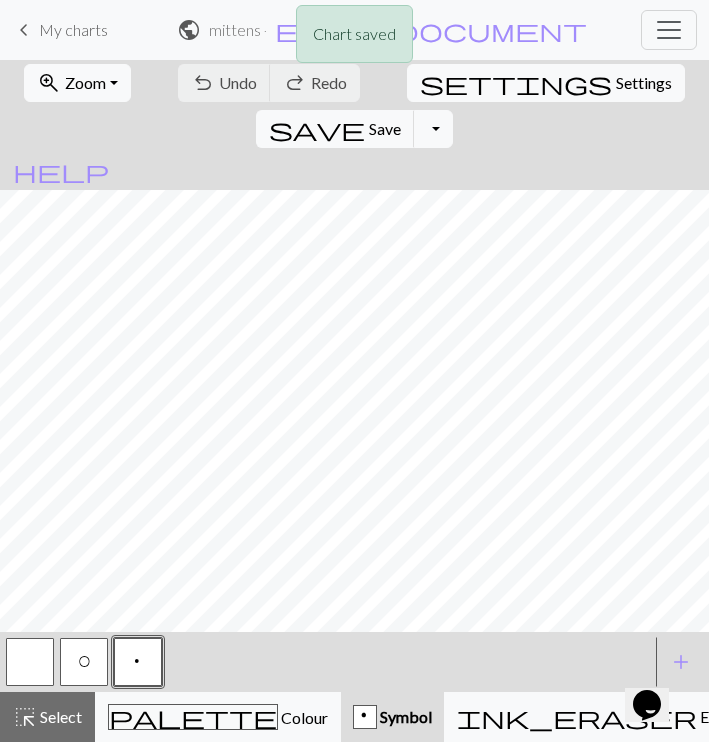 click on "call_to_action" at bounding box center [932, 717] 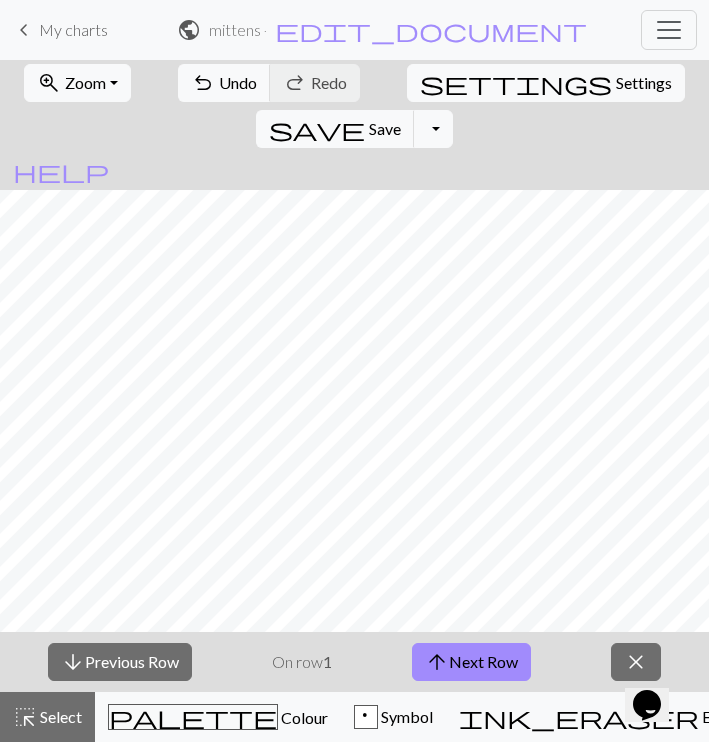 scroll, scrollTop: 765, scrollLeft: 592, axis: both 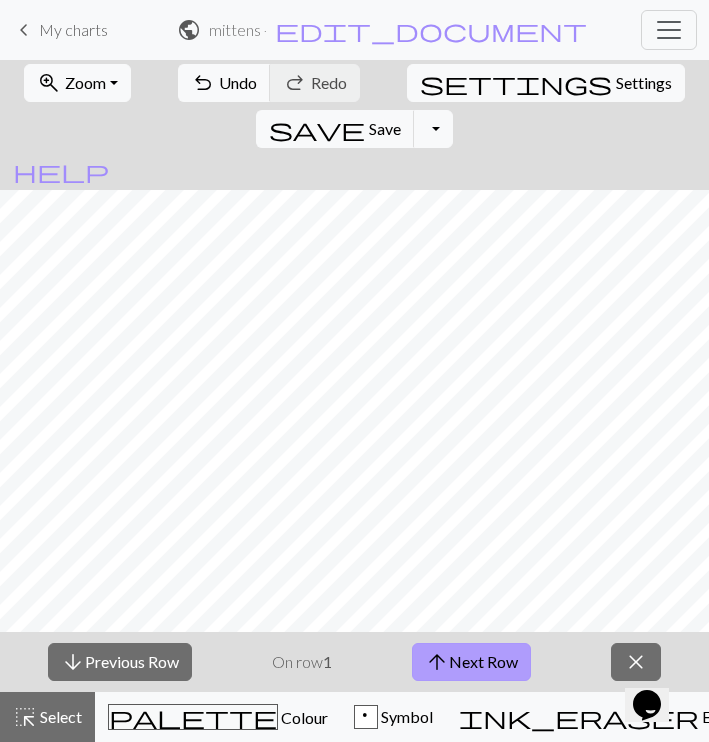 click on "arrow_upward  Next Row" at bounding box center (471, 662) 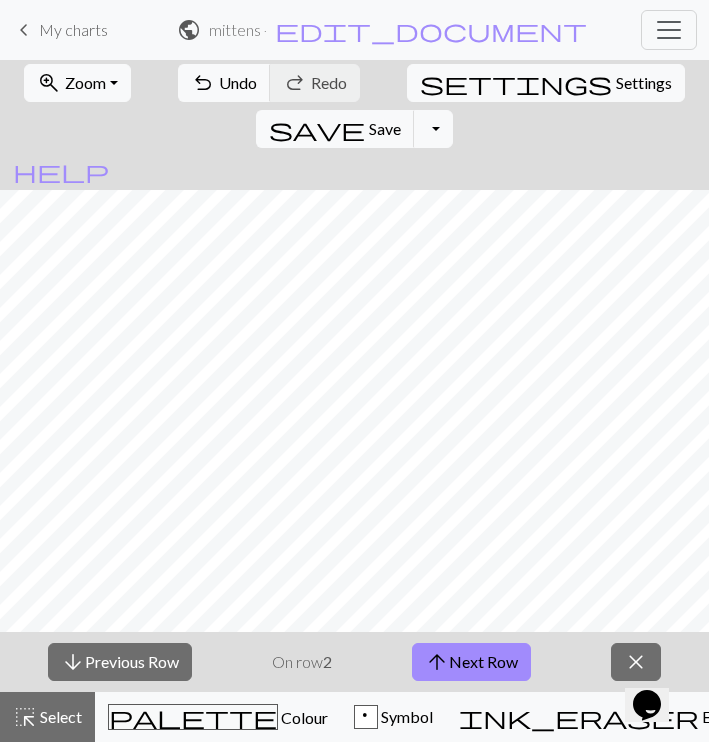 scroll, scrollTop: 764, scrollLeft: 594, axis: both 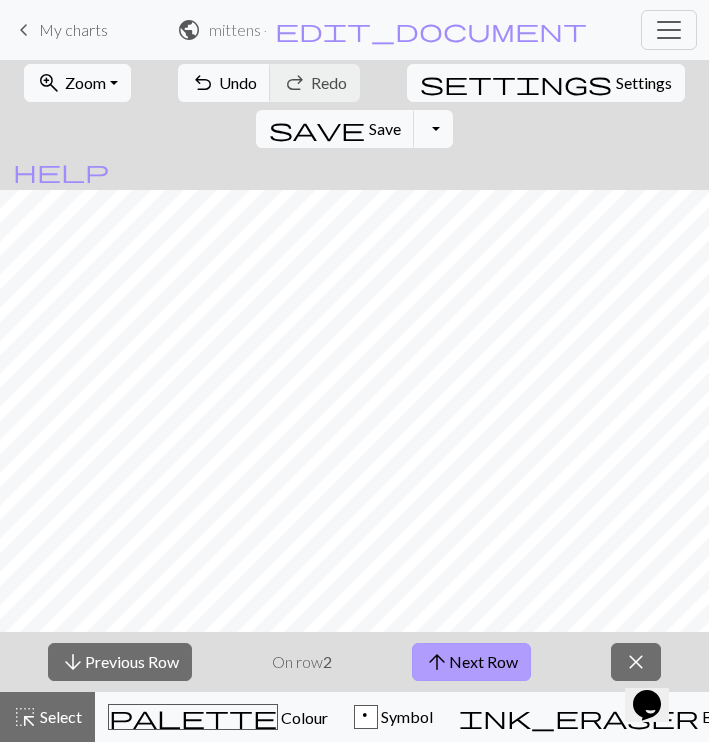 click on "arrow_upward  Next Row" at bounding box center [471, 662] 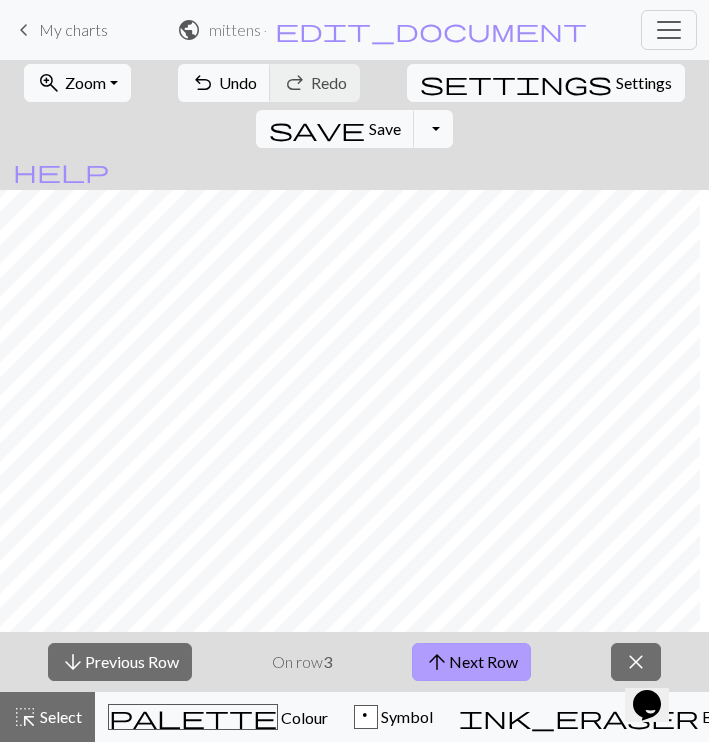 scroll, scrollTop: 759, scrollLeft: 4, axis: both 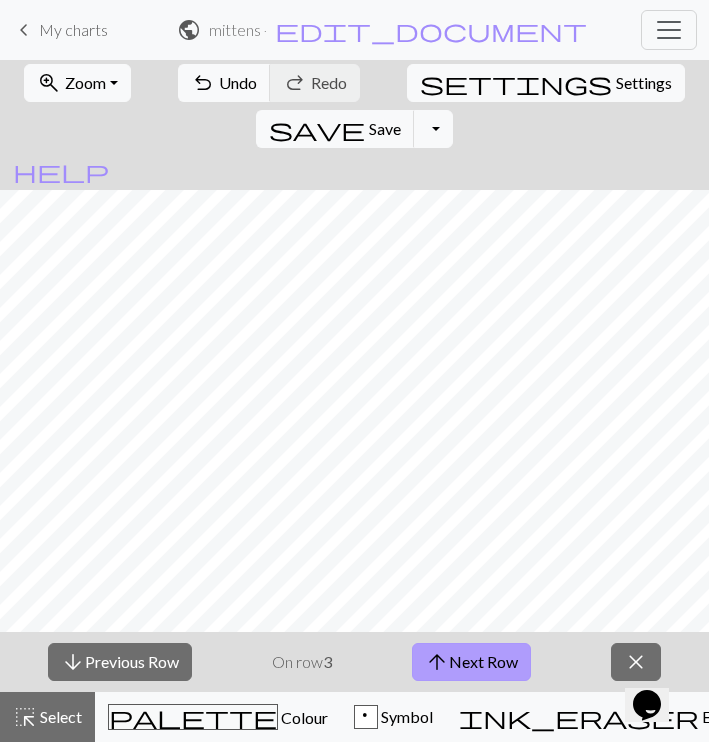 click on "arrow_upward  Next Row" at bounding box center [471, 662] 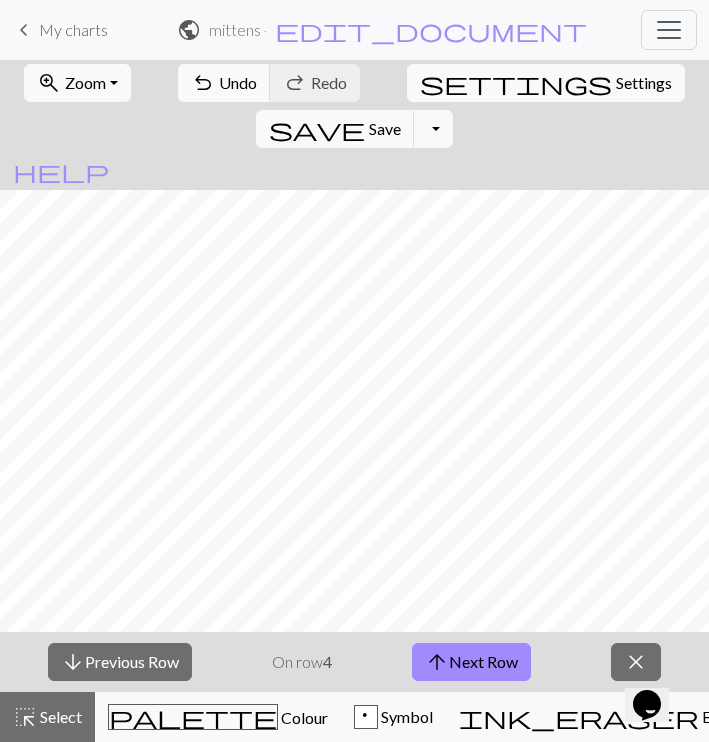scroll, scrollTop: 759, scrollLeft: 594, axis: both 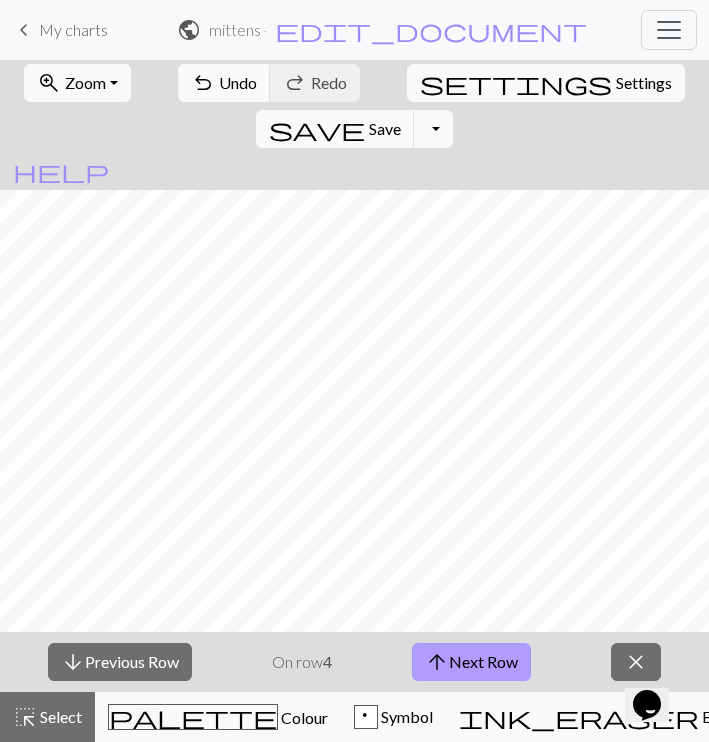 click on "arrow_upward  Next Row" at bounding box center (471, 662) 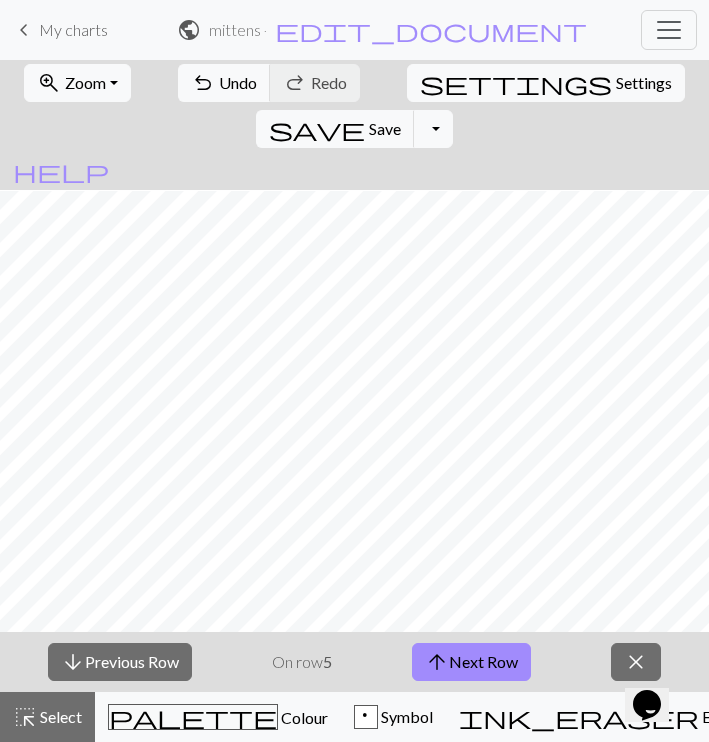 scroll, scrollTop: 762, scrollLeft: 0, axis: vertical 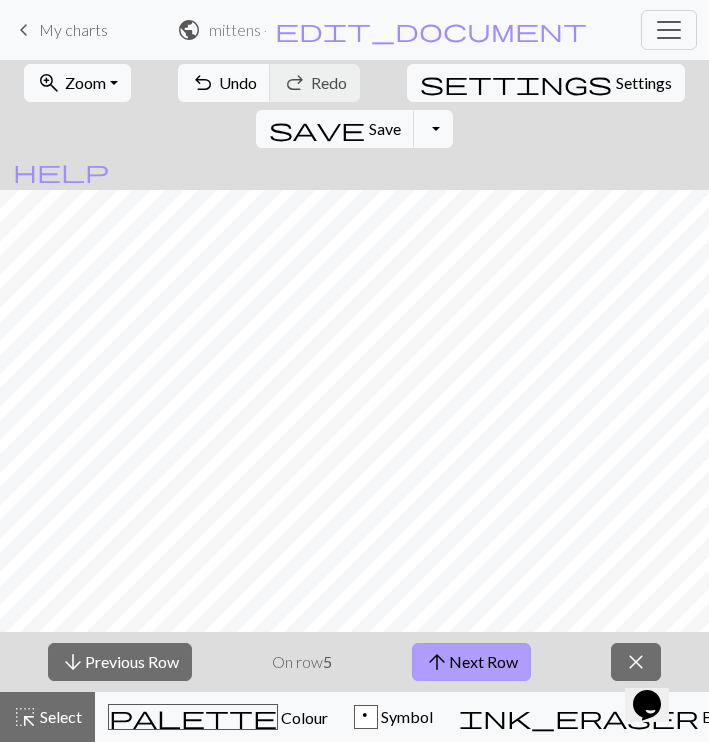 click on "arrow_upward  Next Row" at bounding box center [471, 662] 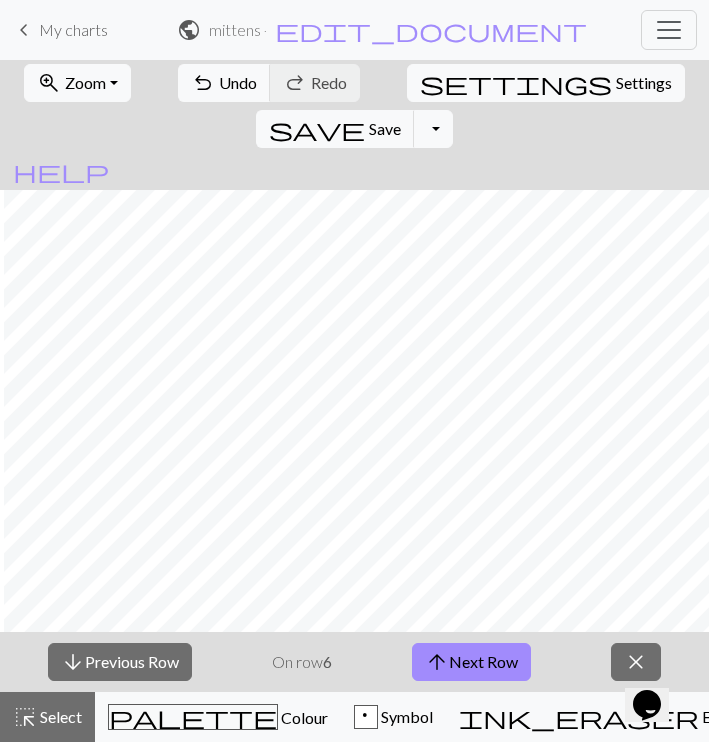 scroll, scrollTop: 755, scrollLeft: 594, axis: both 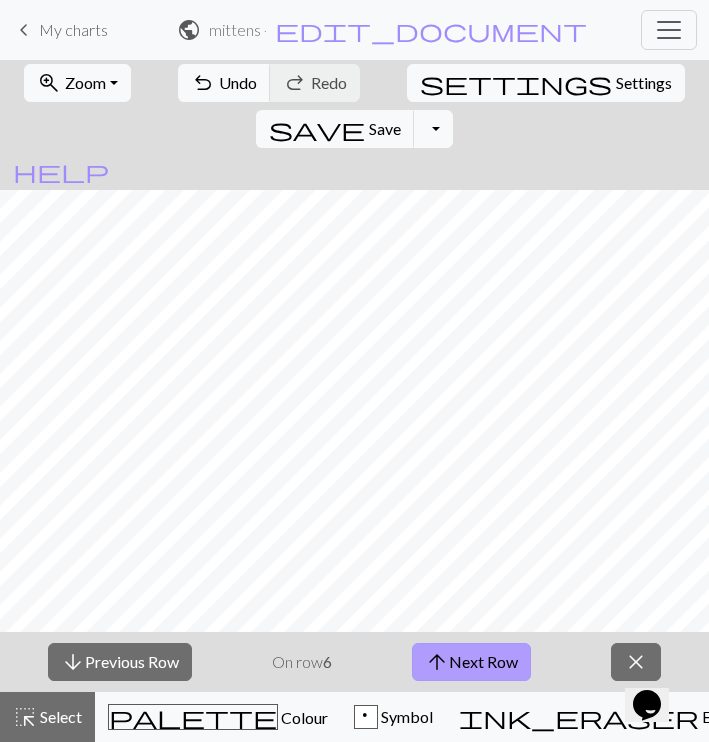 click on "arrow_upward  Next Row" at bounding box center (471, 662) 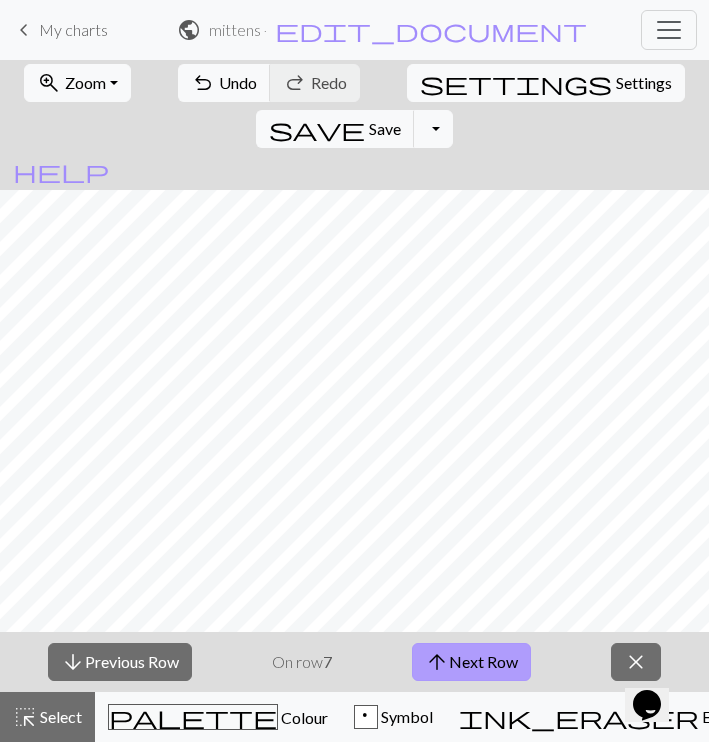 scroll, scrollTop: 758, scrollLeft: 0, axis: vertical 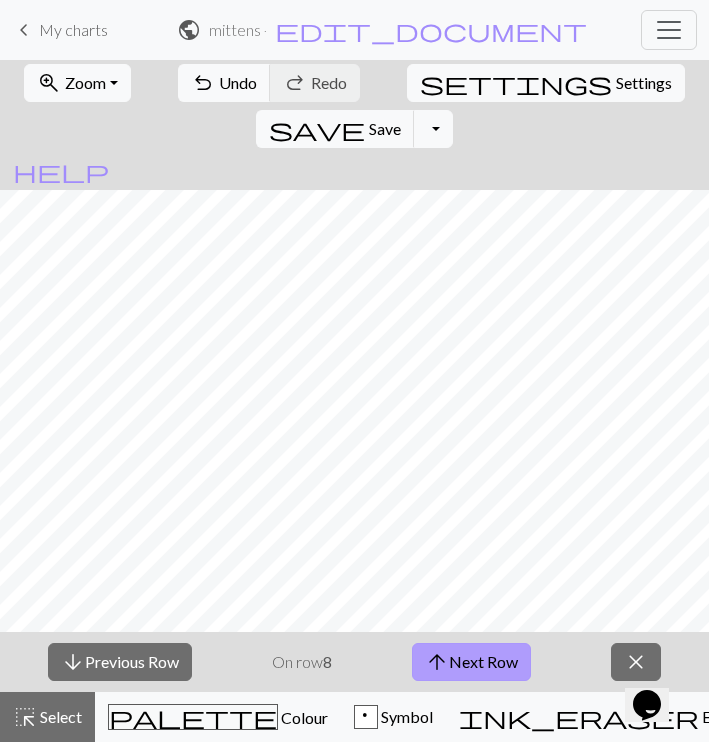 click on "arrow_upward  Next Row" at bounding box center (471, 662) 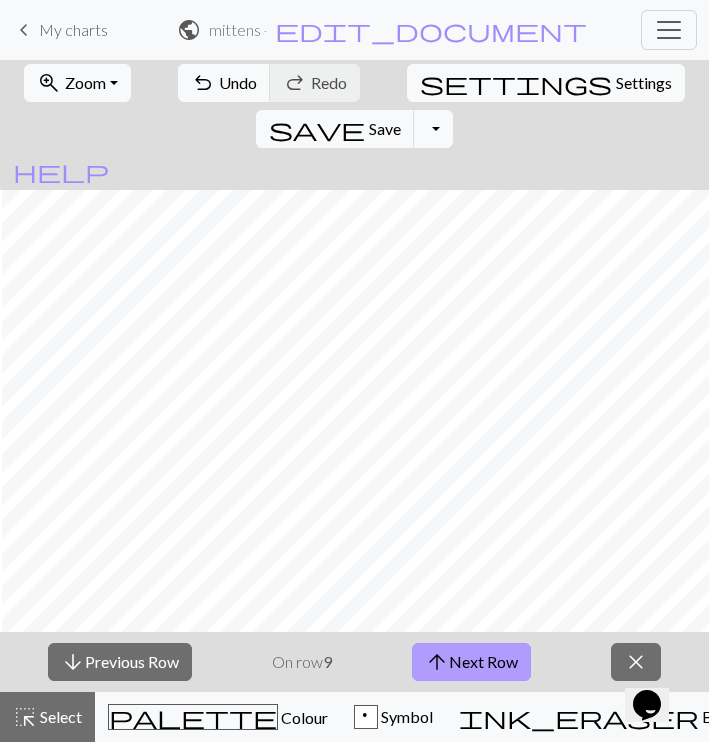scroll, scrollTop: 764, scrollLeft: 0, axis: vertical 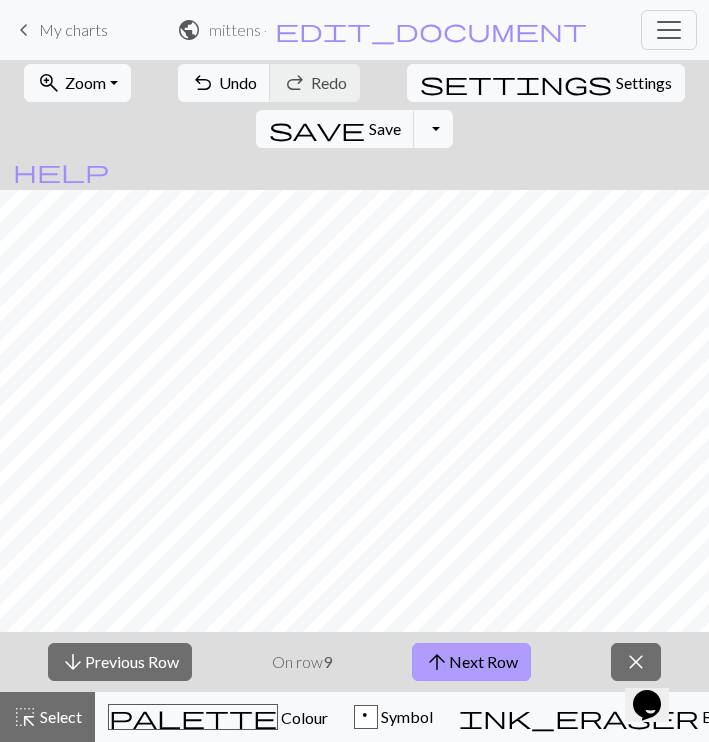 click on "arrow_upward  Next Row" at bounding box center (471, 662) 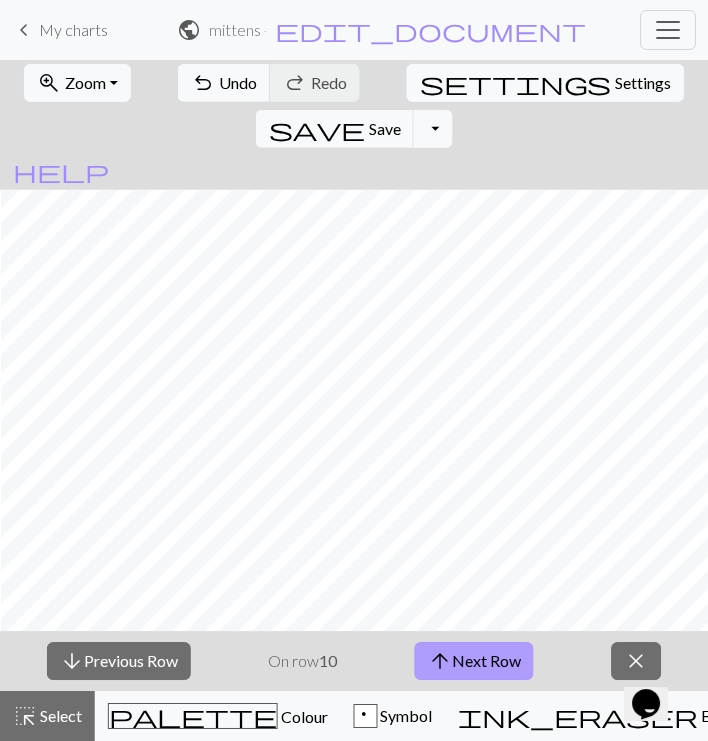 scroll, scrollTop: 740, scrollLeft: 594, axis: both 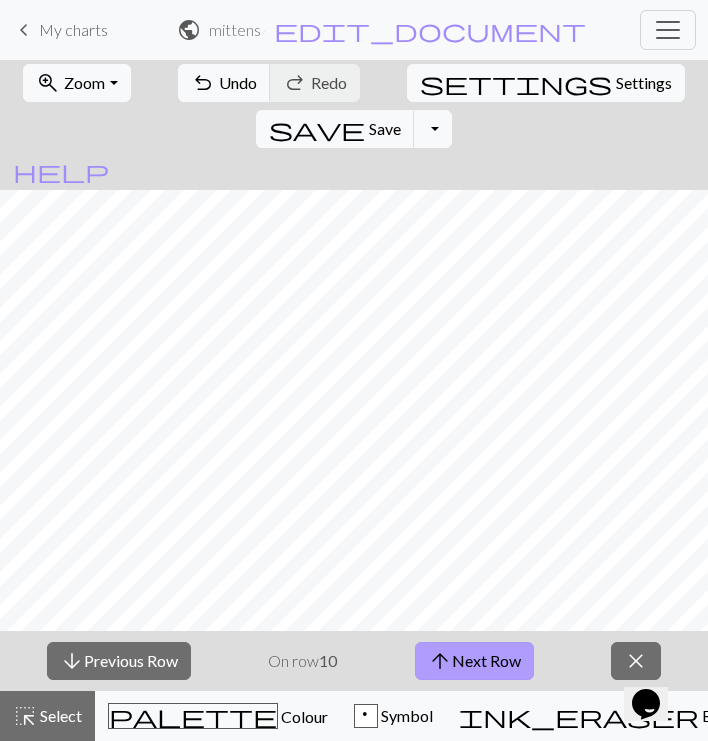 click on "arrow_upward  Next Row" at bounding box center (474, 661) 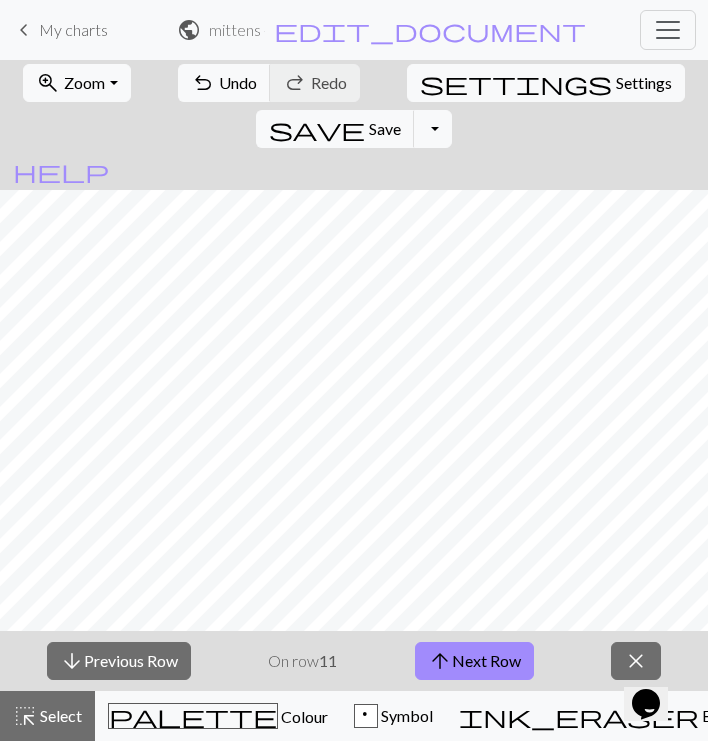 scroll, scrollTop: 742, scrollLeft: 0, axis: vertical 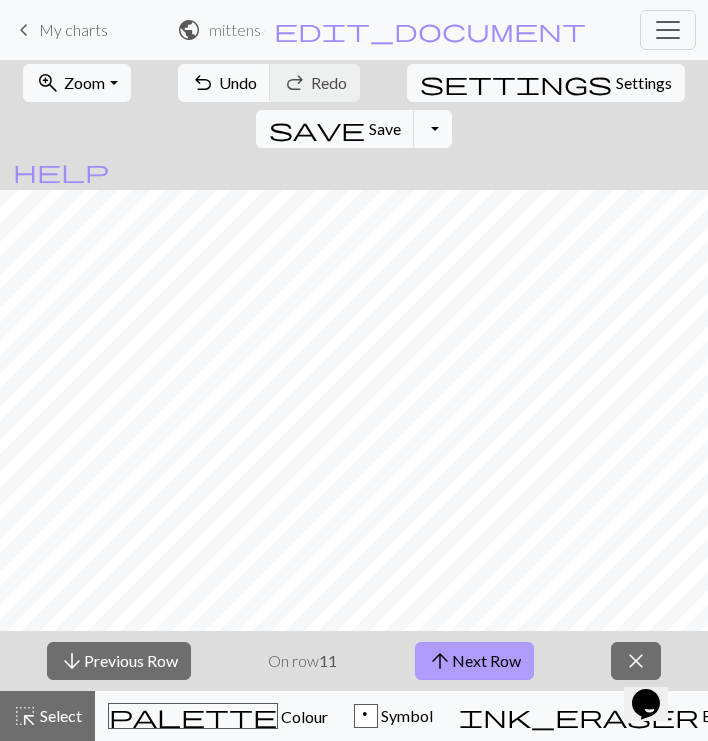 click on "arrow_upward  Next Row" at bounding box center (474, 661) 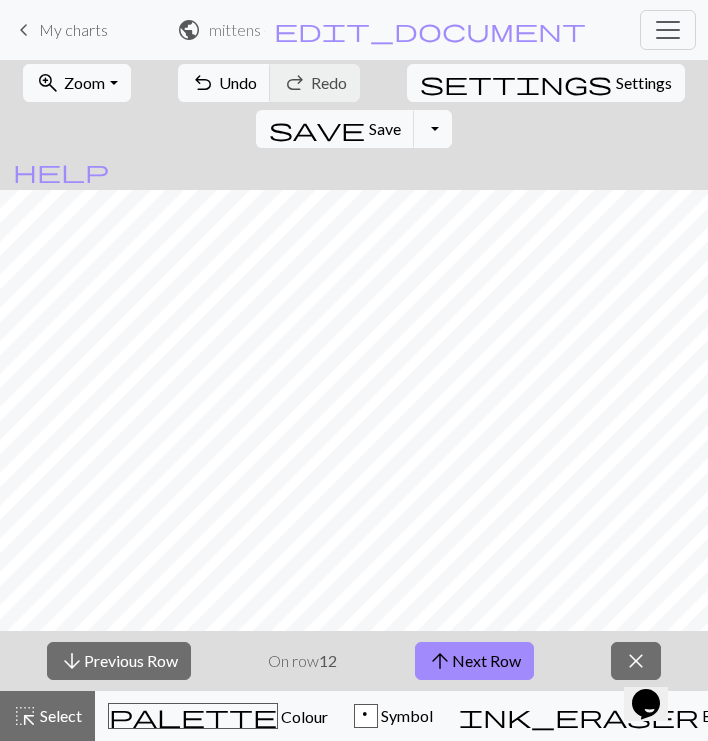 scroll, scrollTop: 721, scrollLeft: 595, axis: both 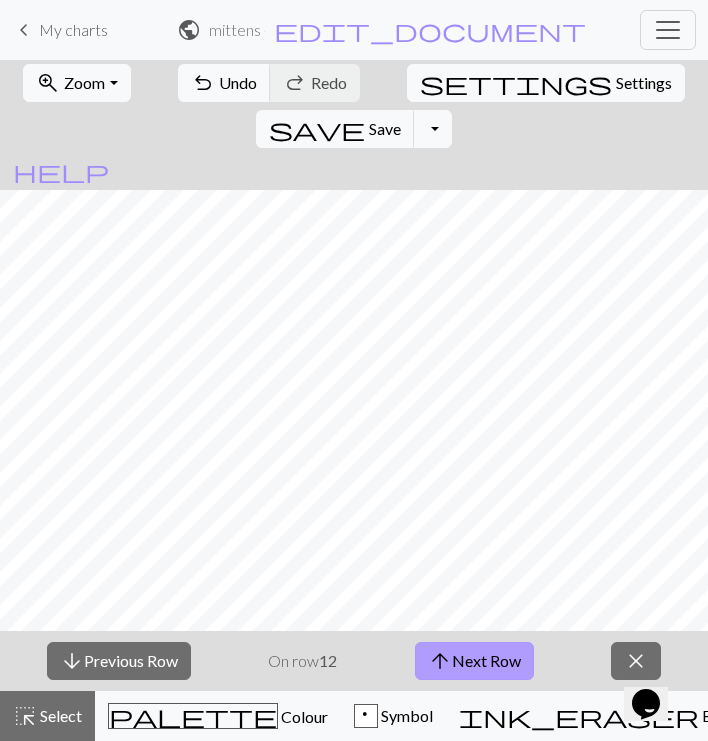 click on "arrow_upward  Next Row" at bounding box center [474, 661] 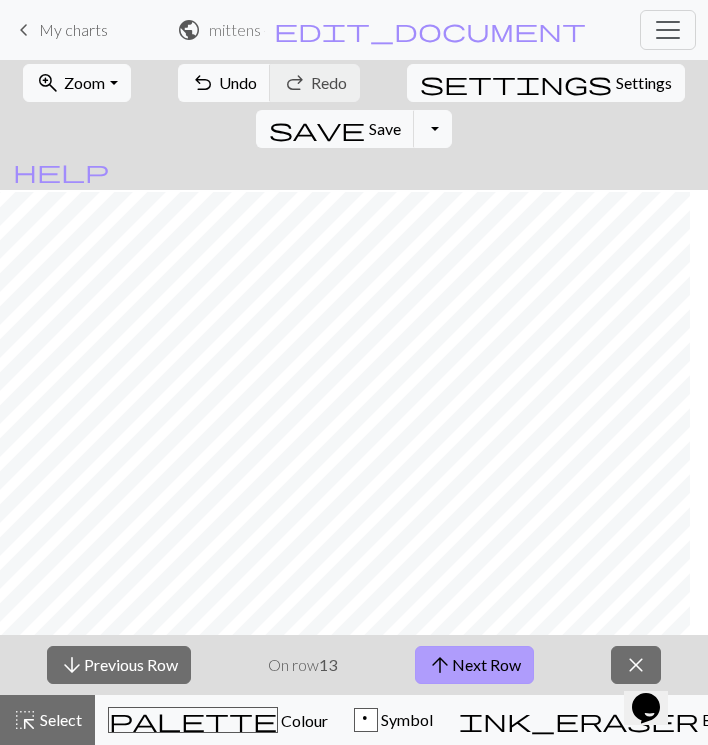scroll, scrollTop: 683, scrollLeft: 0, axis: vertical 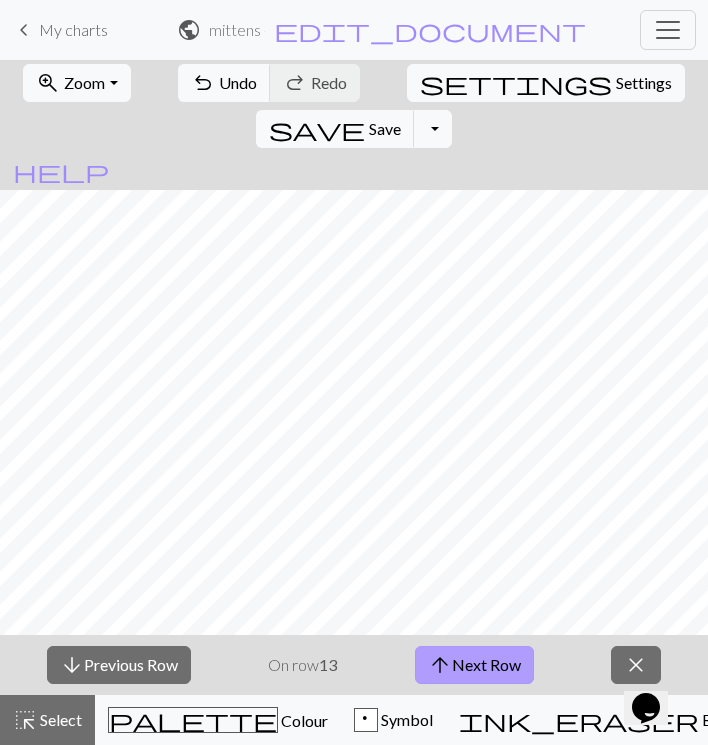 click on "arrow_upward  Next Row" at bounding box center [474, 665] 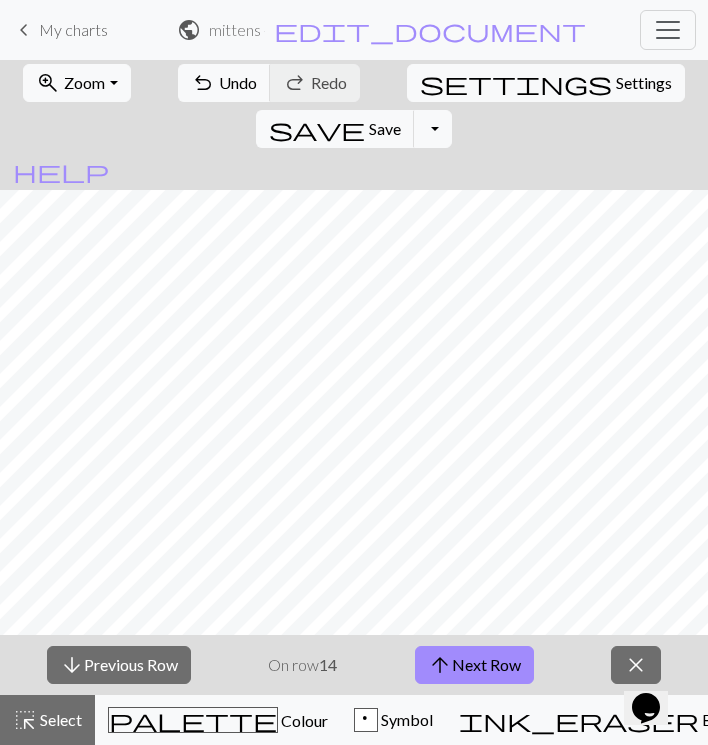 scroll, scrollTop: 661, scrollLeft: 589, axis: both 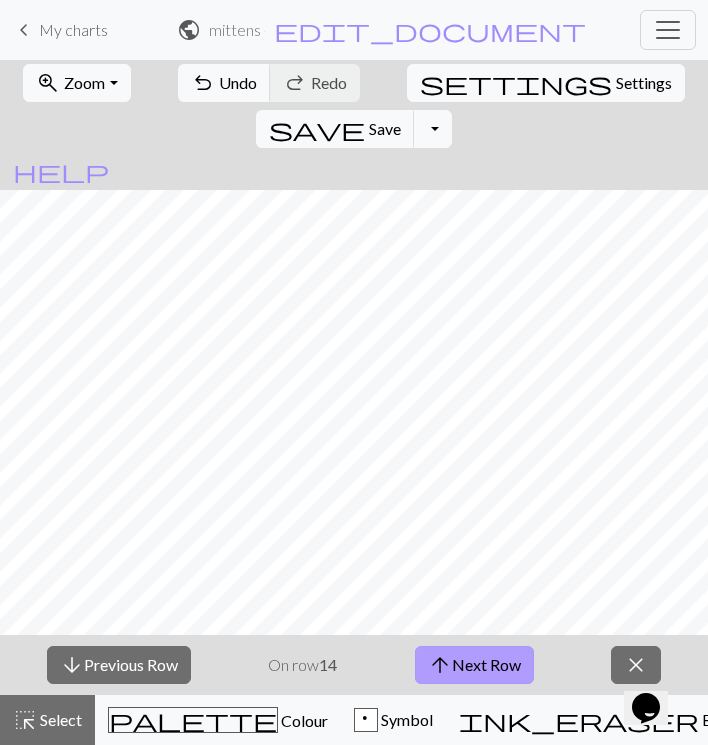 click on "arrow_upward  Next Row" at bounding box center (474, 665) 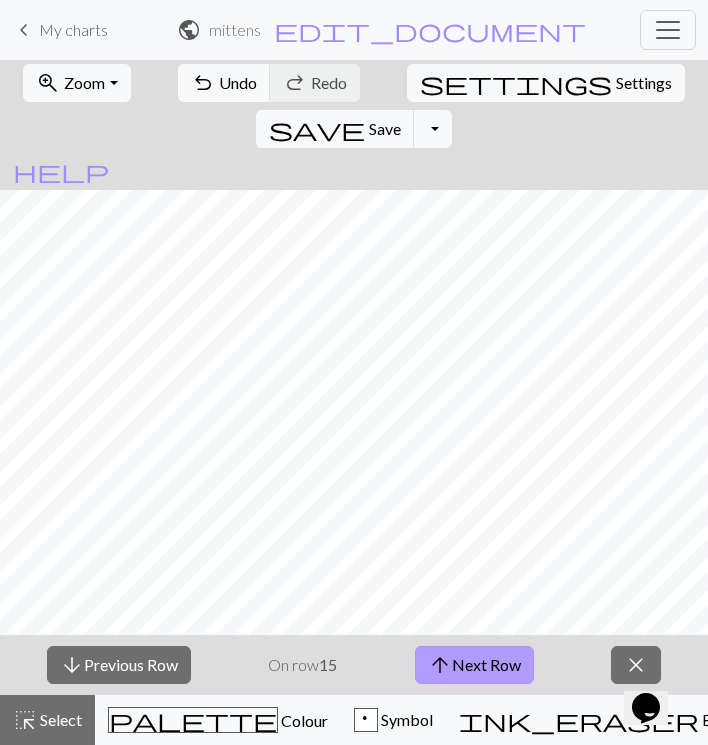 scroll, scrollTop: 645, scrollLeft: 0, axis: vertical 